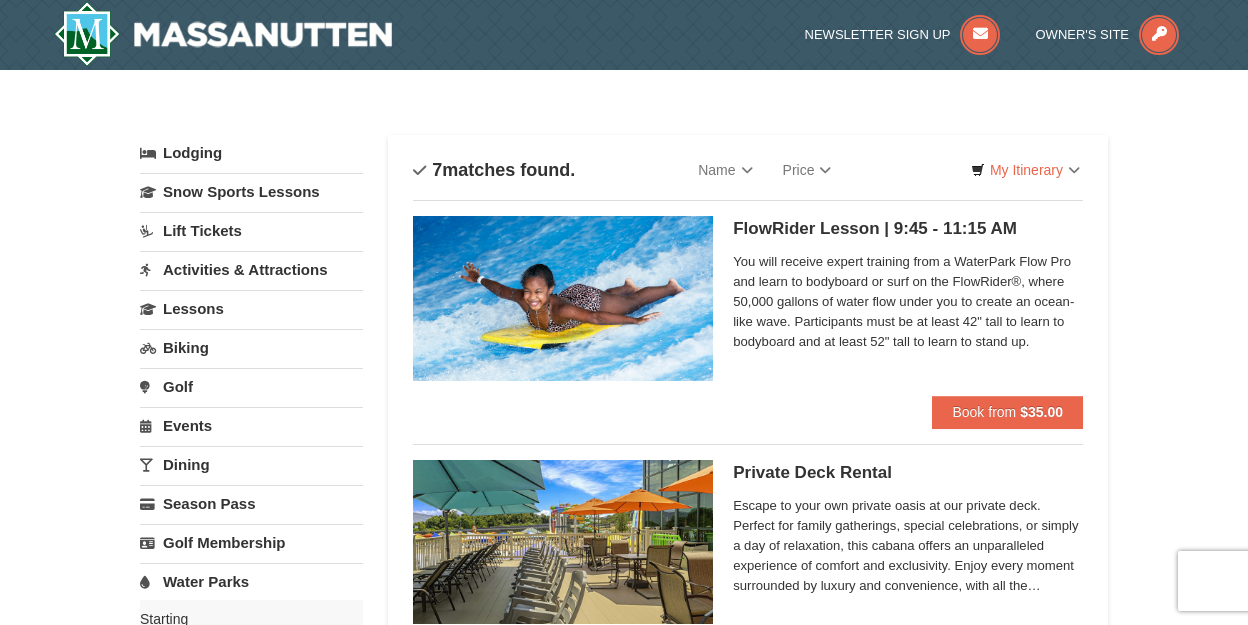 scroll, scrollTop: 0, scrollLeft: 0, axis: both 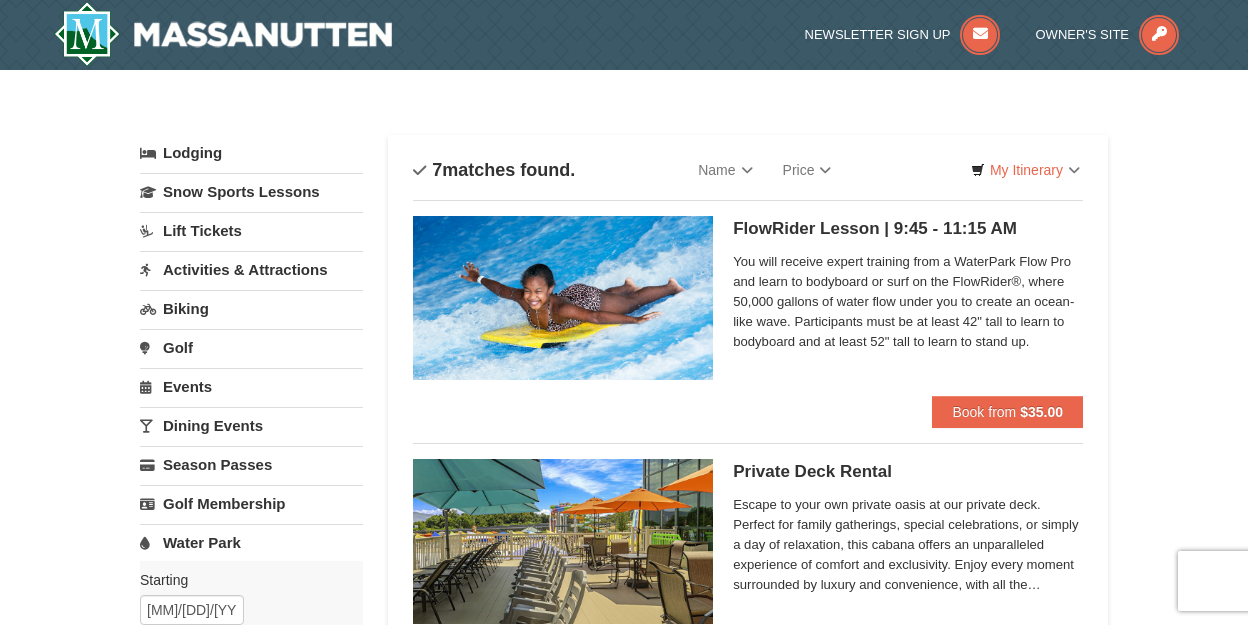 click on "Lodging" at bounding box center [251, 153] 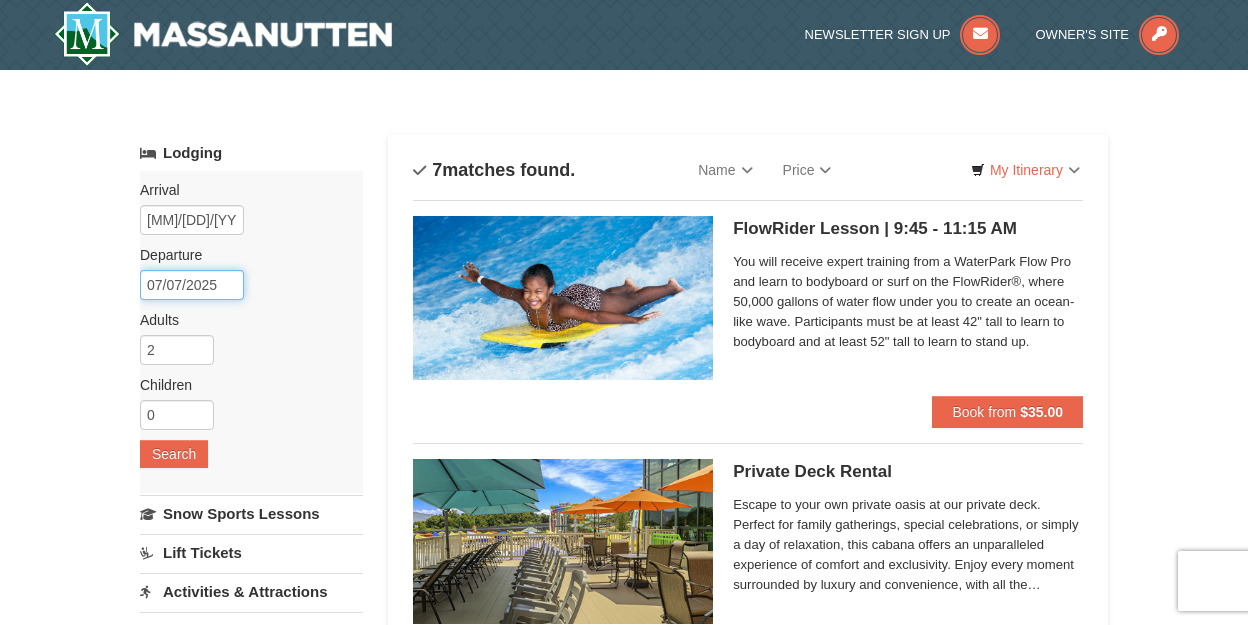click on "07/07/2025" at bounding box center (192, 285) 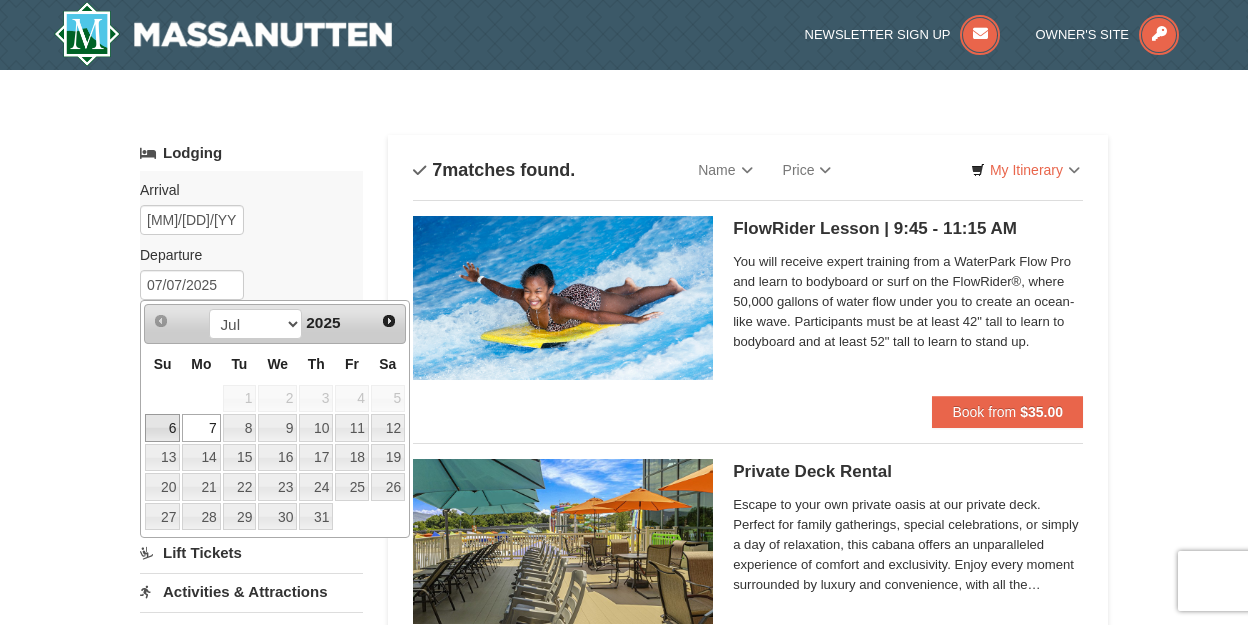 click on "6" at bounding box center (162, 428) 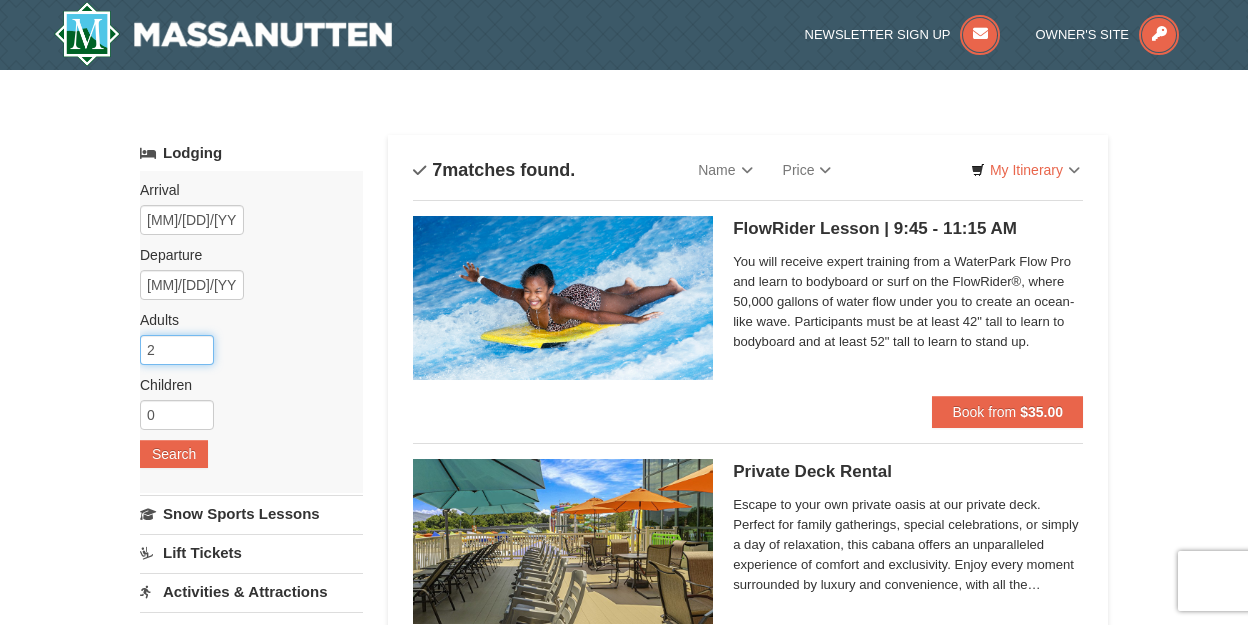 click on "2" at bounding box center (177, 350) 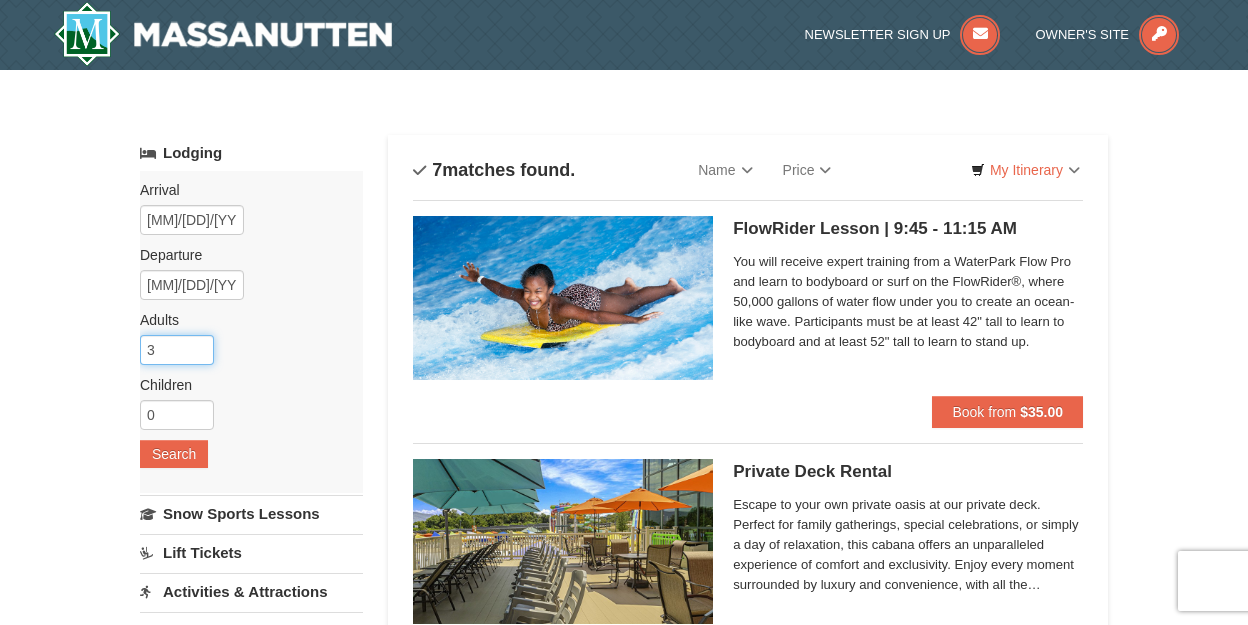 click on "3" at bounding box center (177, 350) 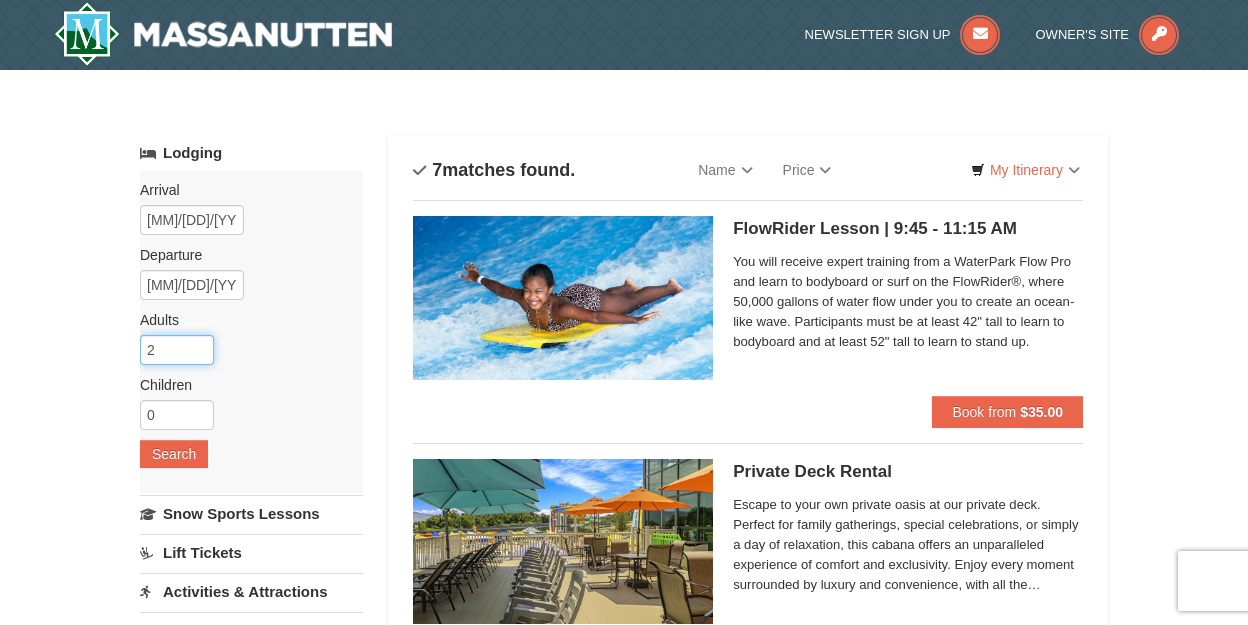 click on "2" at bounding box center [177, 350] 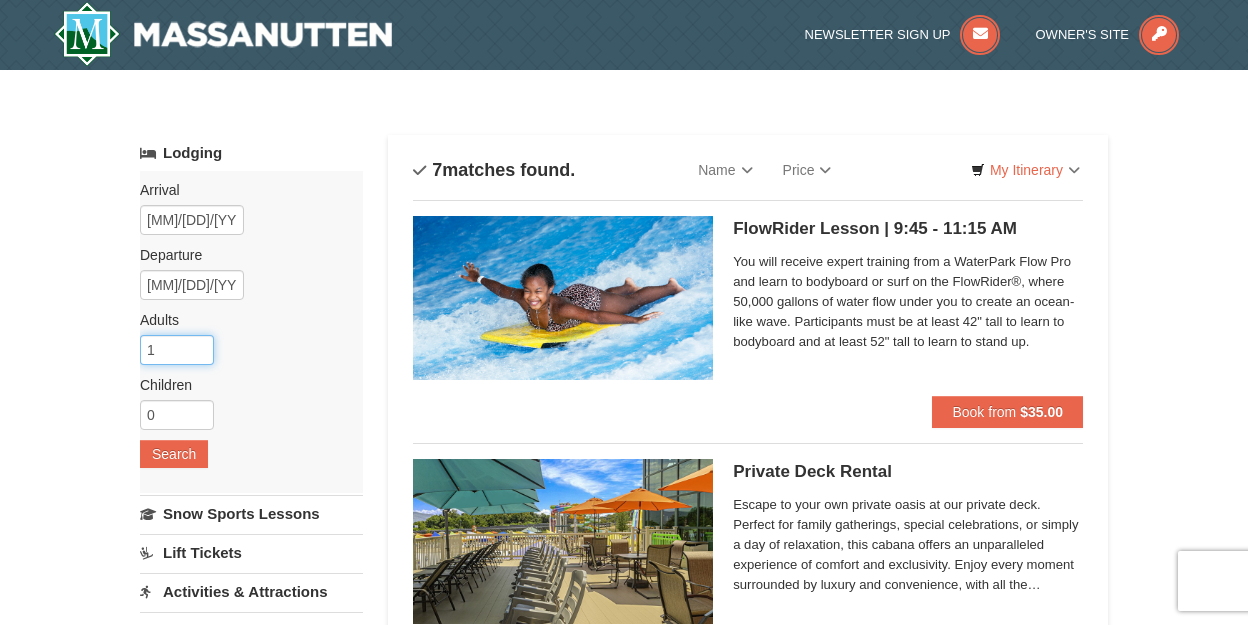 type on "[NUMBER]" 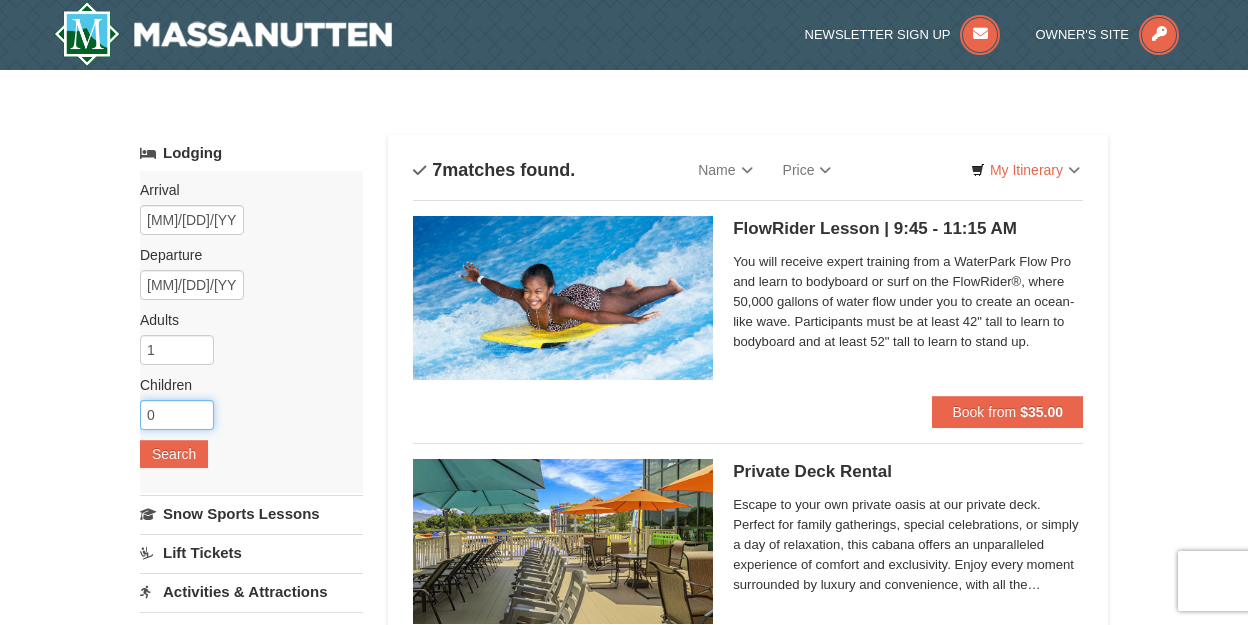click on "0" at bounding box center (177, 415) 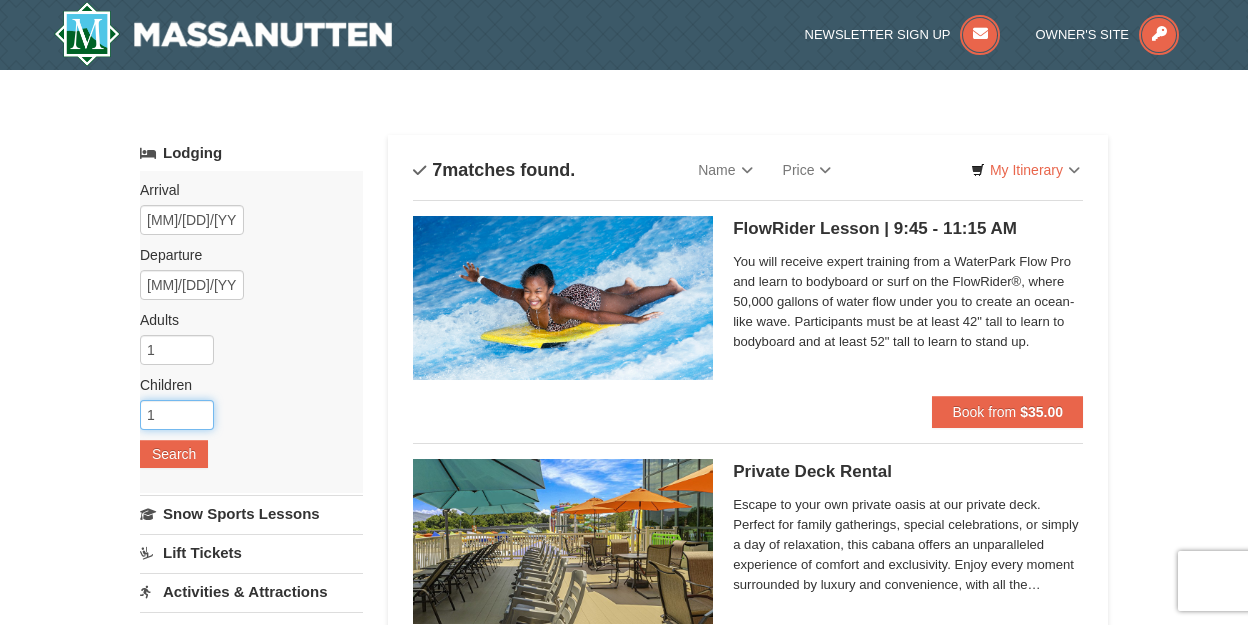 click on "[NUMBER]" at bounding box center [177, 415] 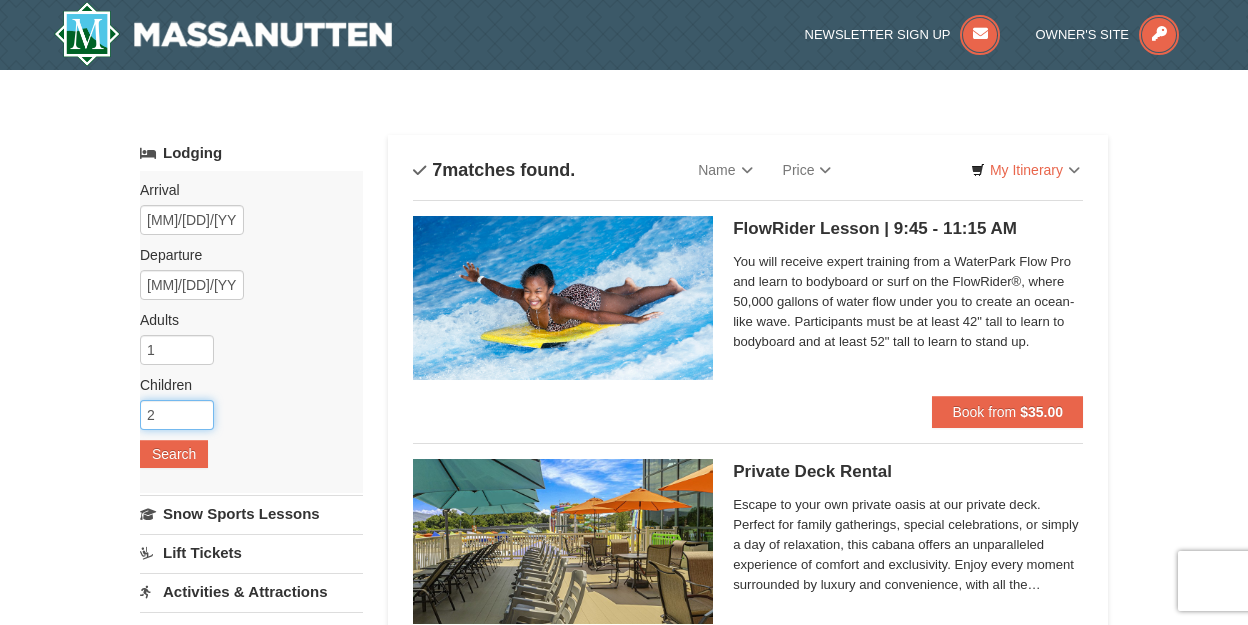 type on "2" 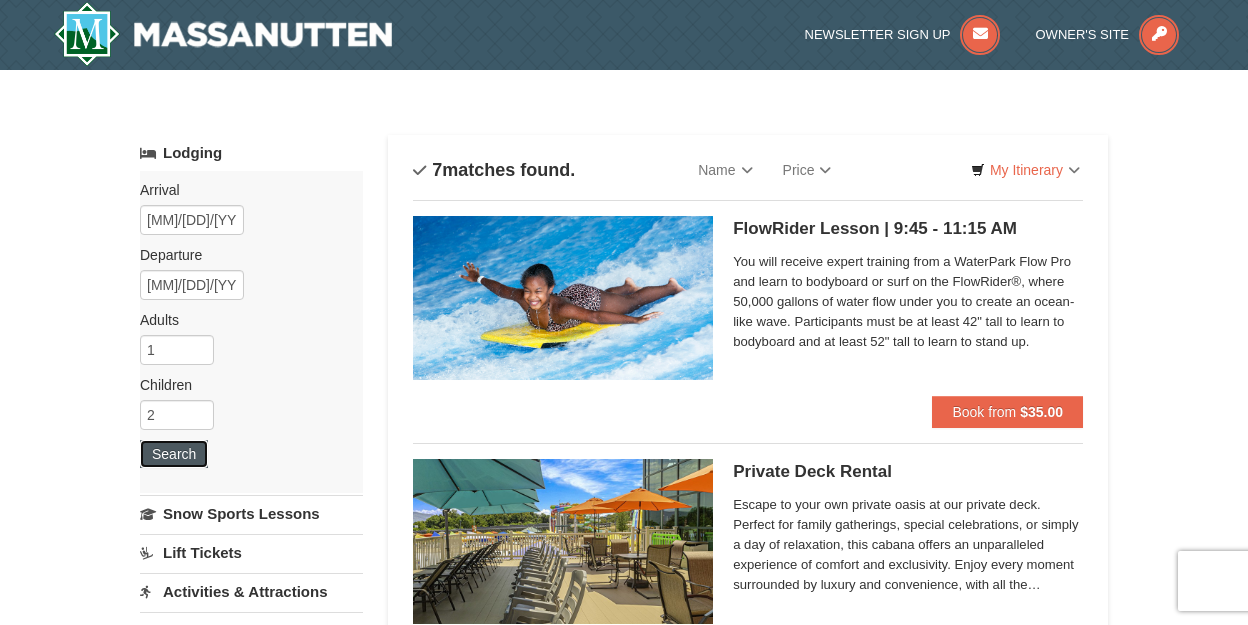 click on "Search" at bounding box center (174, 454) 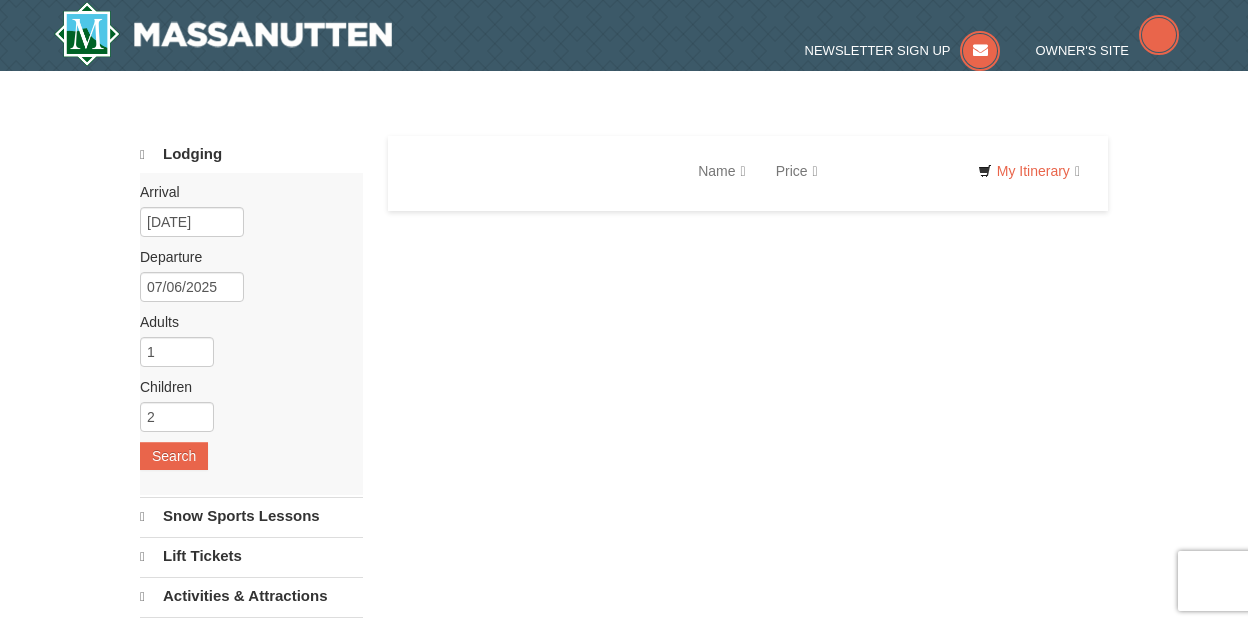 scroll, scrollTop: 0, scrollLeft: 0, axis: both 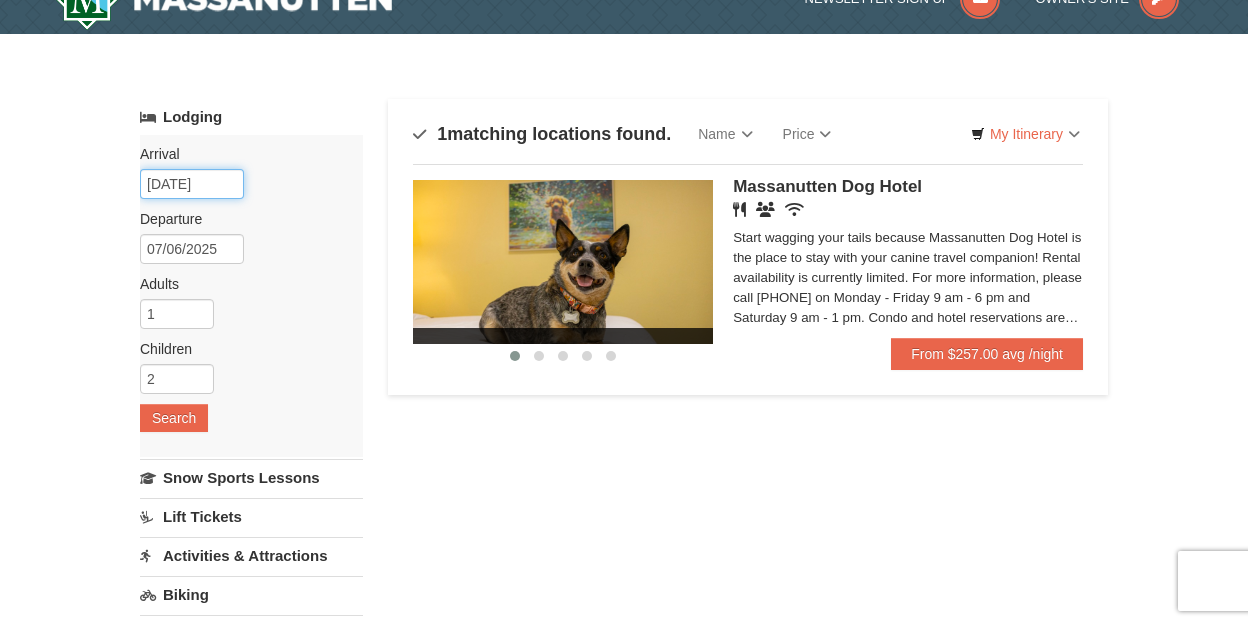 click on "07/05/2025" at bounding box center (192, 184) 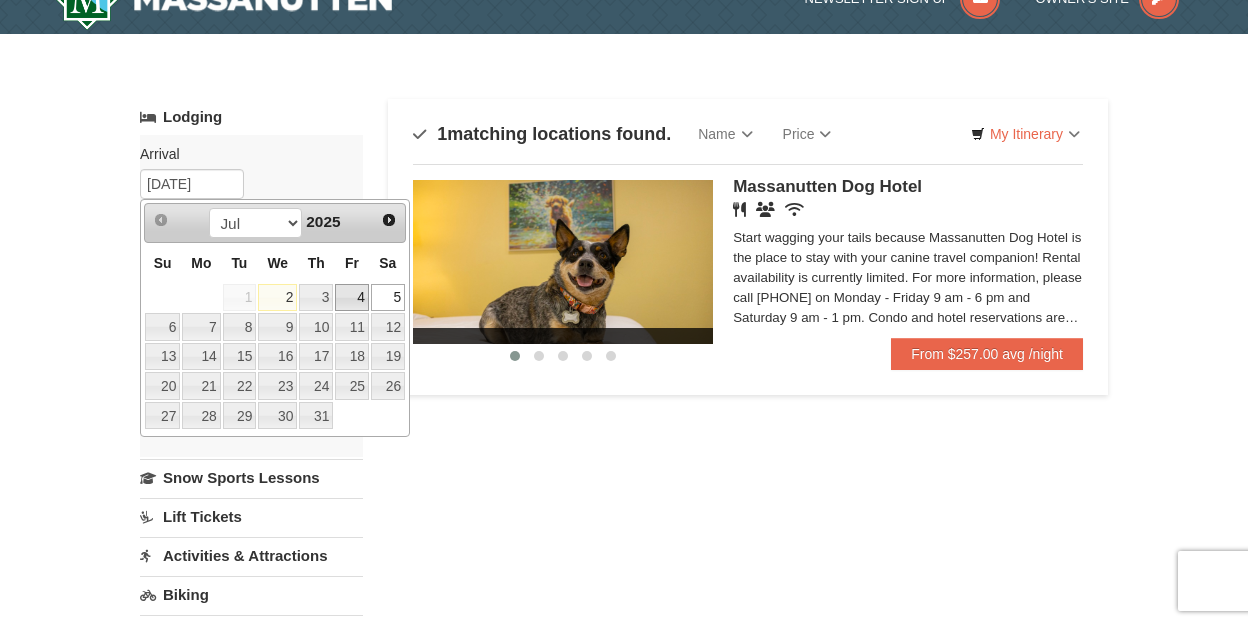 click on "4" at bounding box center [352, 298] 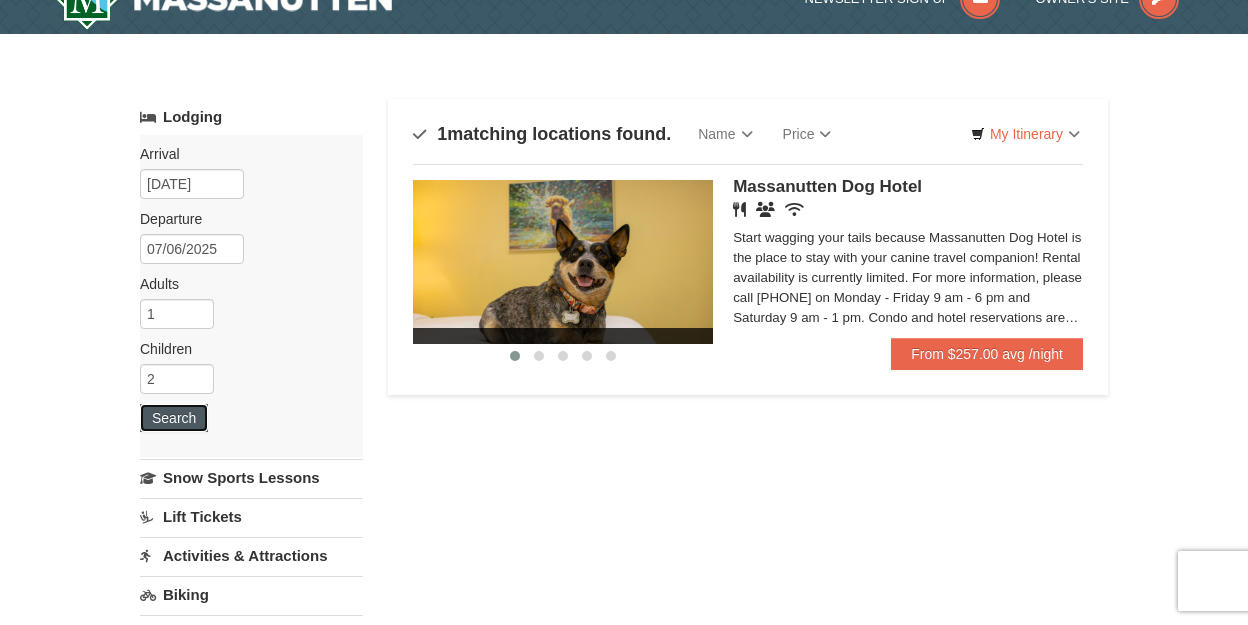 click on "Search" at bounding box center [174, 418] 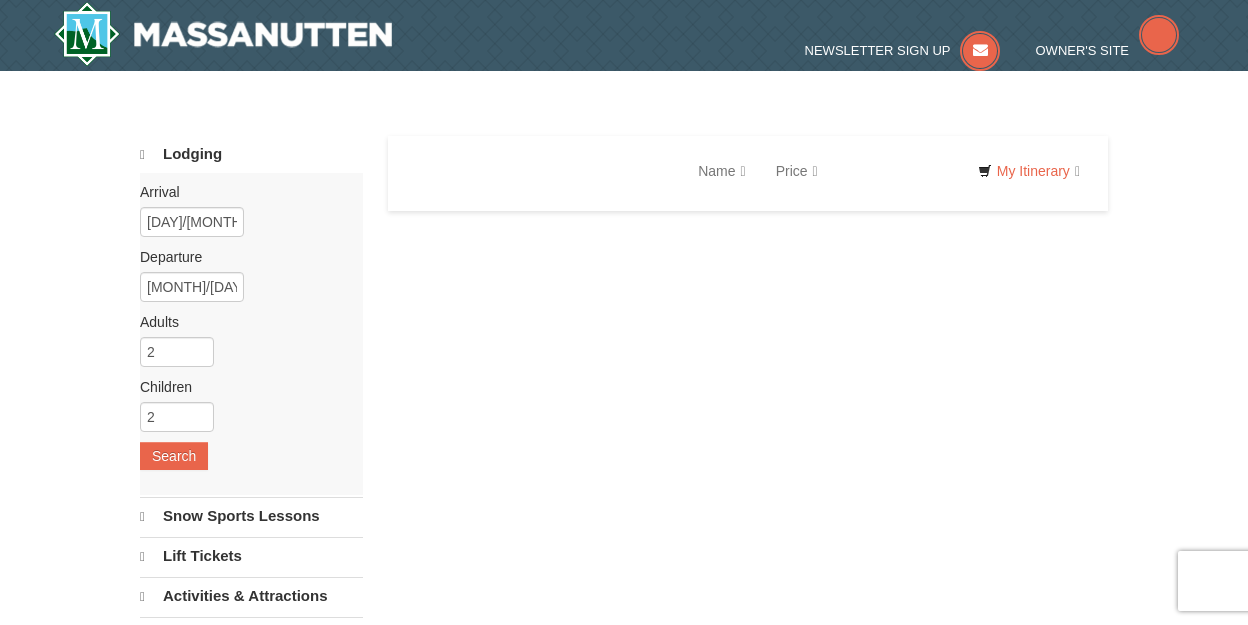 scroll, scrollTop: 0, scrollLeft: 0, axis: both 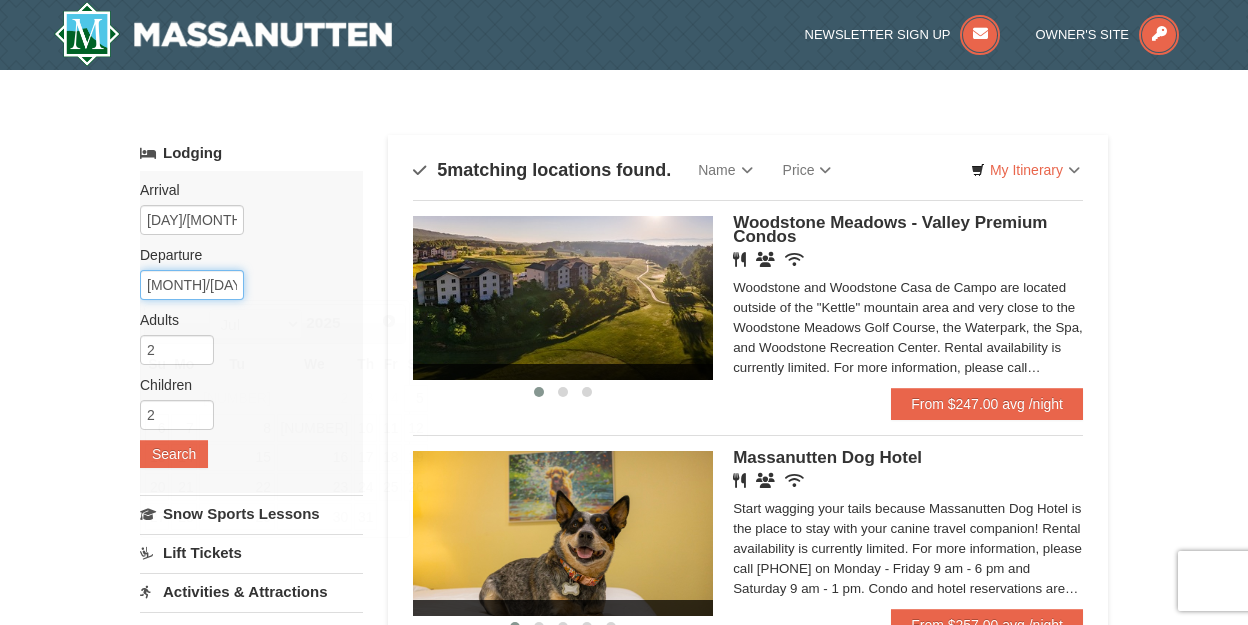 click on "[MONTH]/[DAY]/[YEAR]" at bounding box center (192, 285) 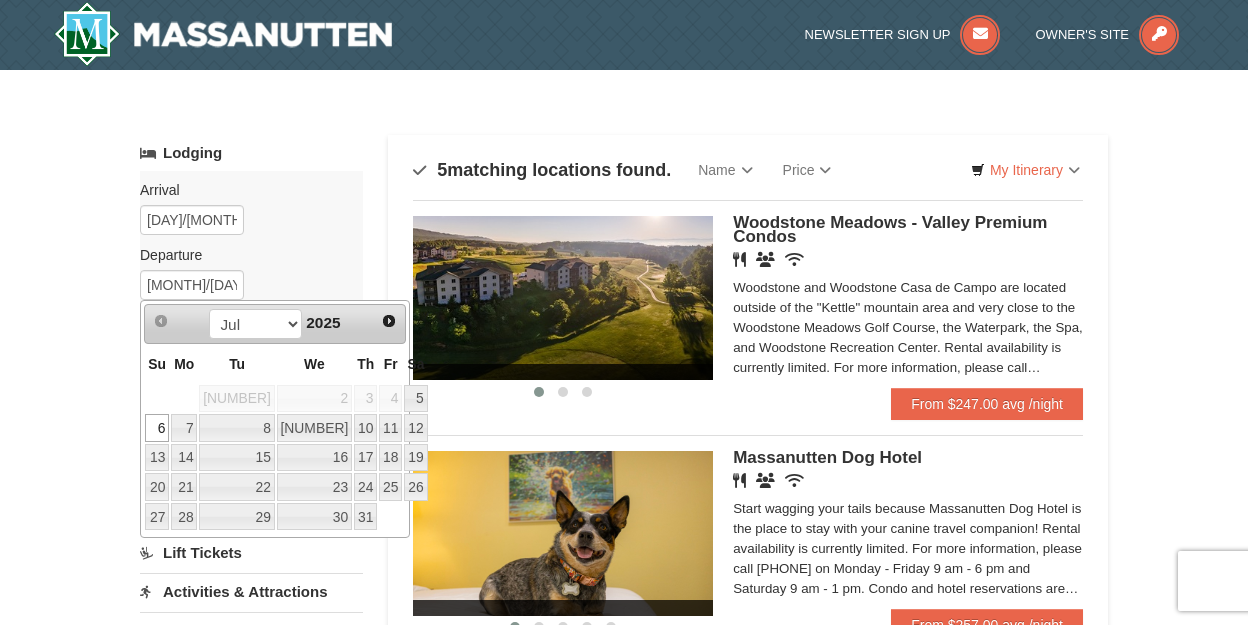 click on "Questions?  [PHONE]
Lodging
Arrival Please format dates MM/DD/YYYY Please format dates MM/DD/YYYY
[DATE]
Departure Please format dates MM/DD/YYYY Please format dates MM/DD/YYYY
[DATE]
Adults 1 2 May" at bounding box center [624, 730] 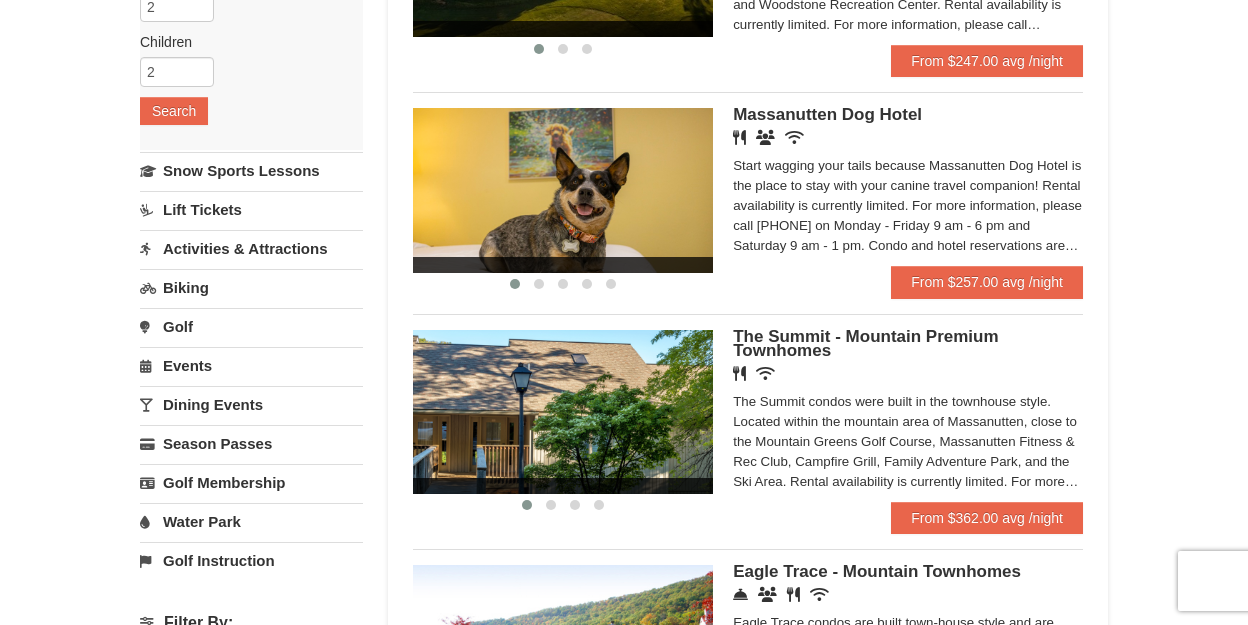 scroll, scrollTop: 366, scrollLeft: 0, axis: vertical 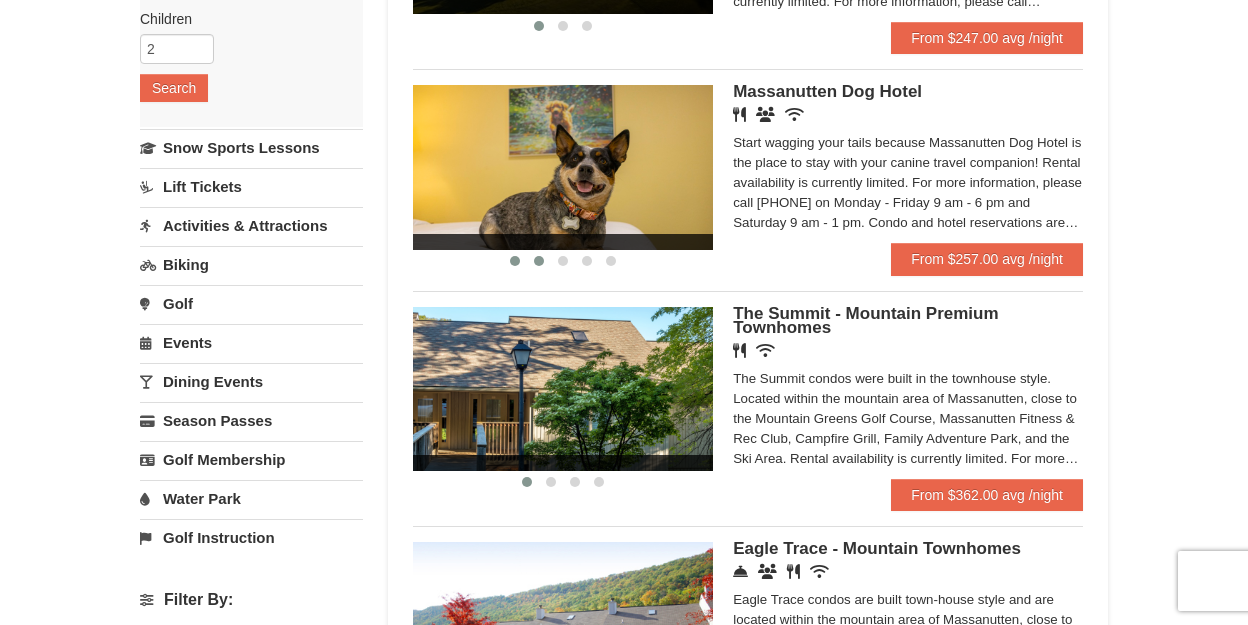 click at bounding box center [539, 261] 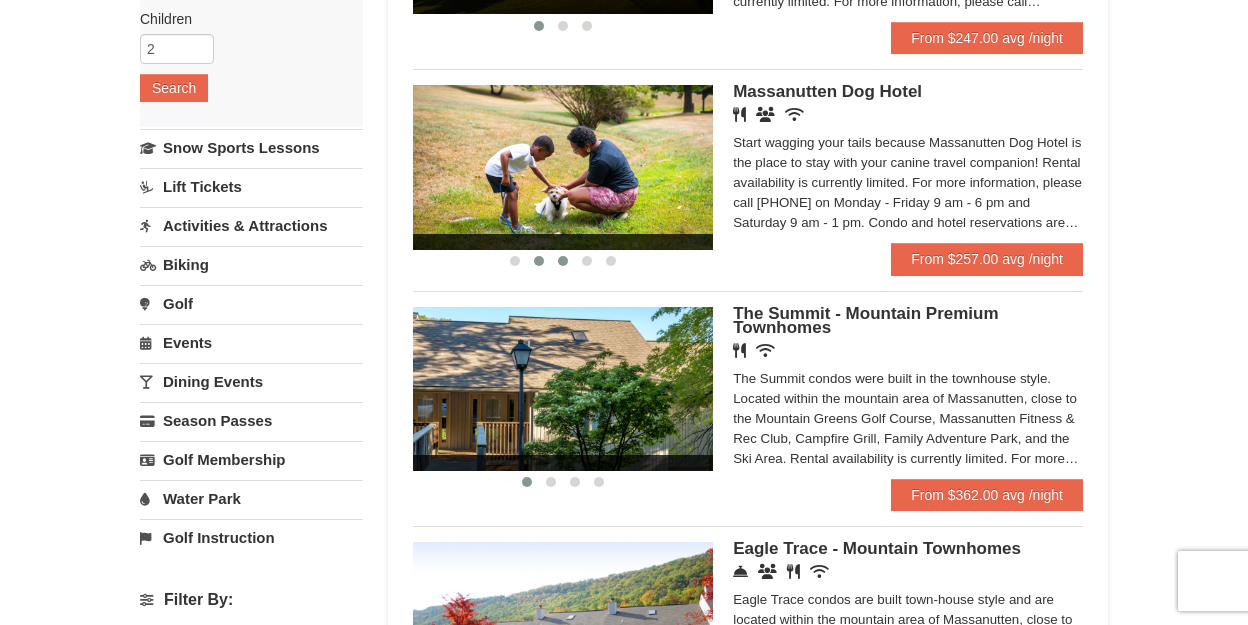 click at bounding box center [563, 261] 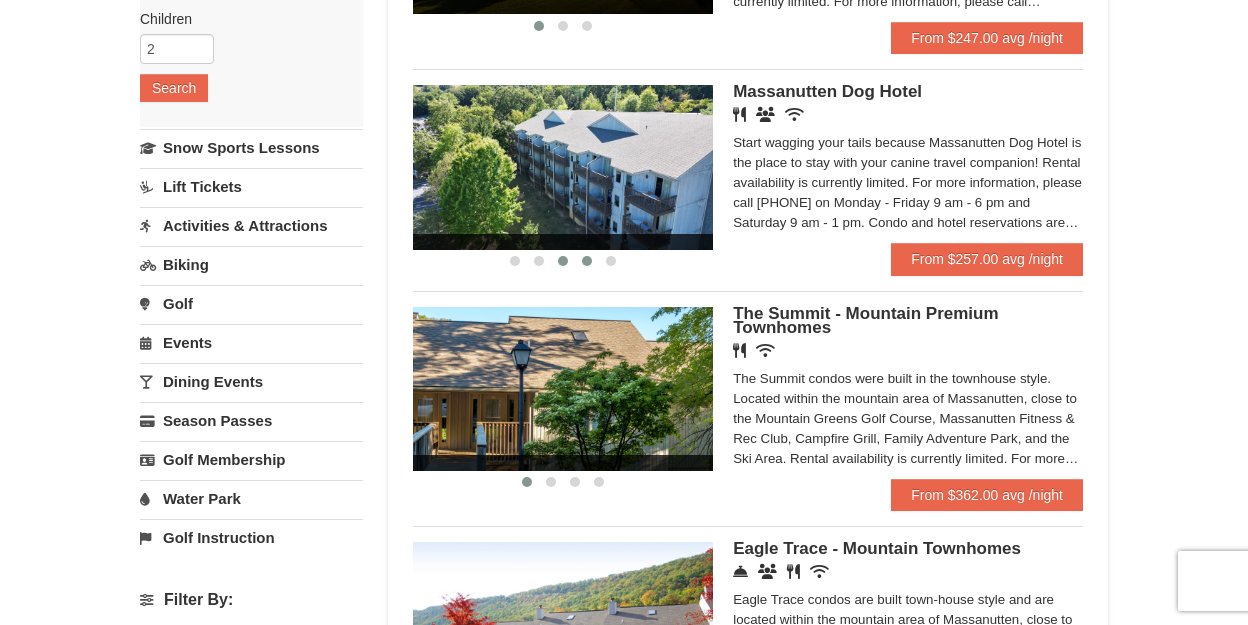 click at bounding box center [515, 261] 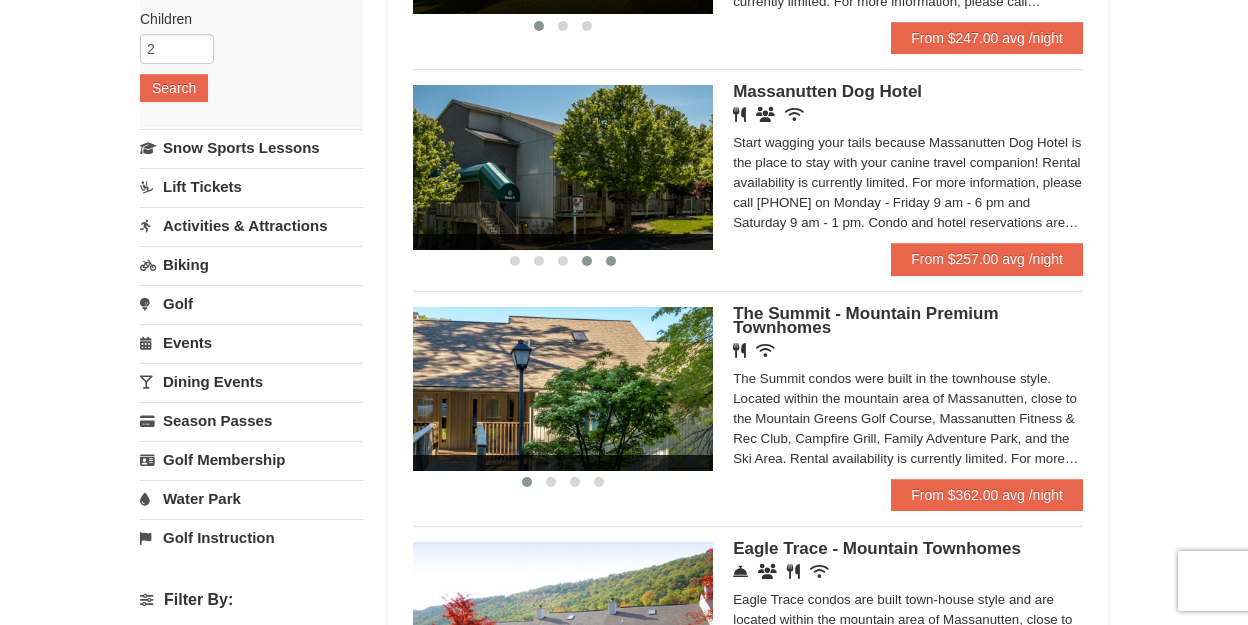 click at bounding box center (515, 261) 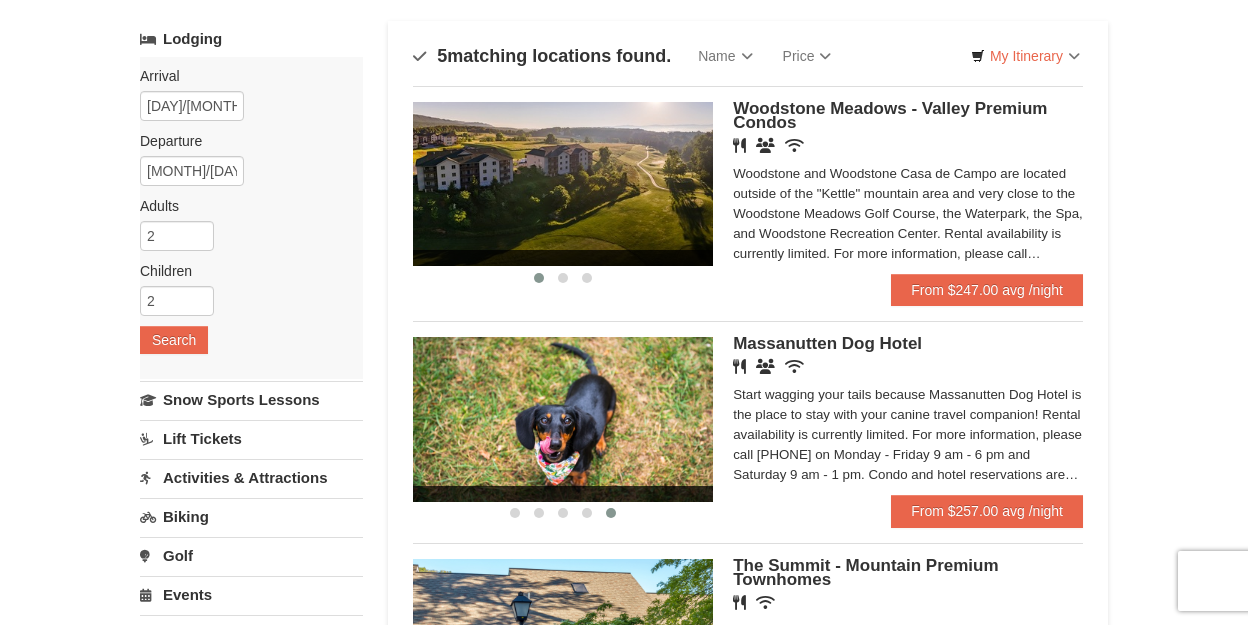 scroll, scrollTop: 108, scrollLeft: 0, axis: vertical 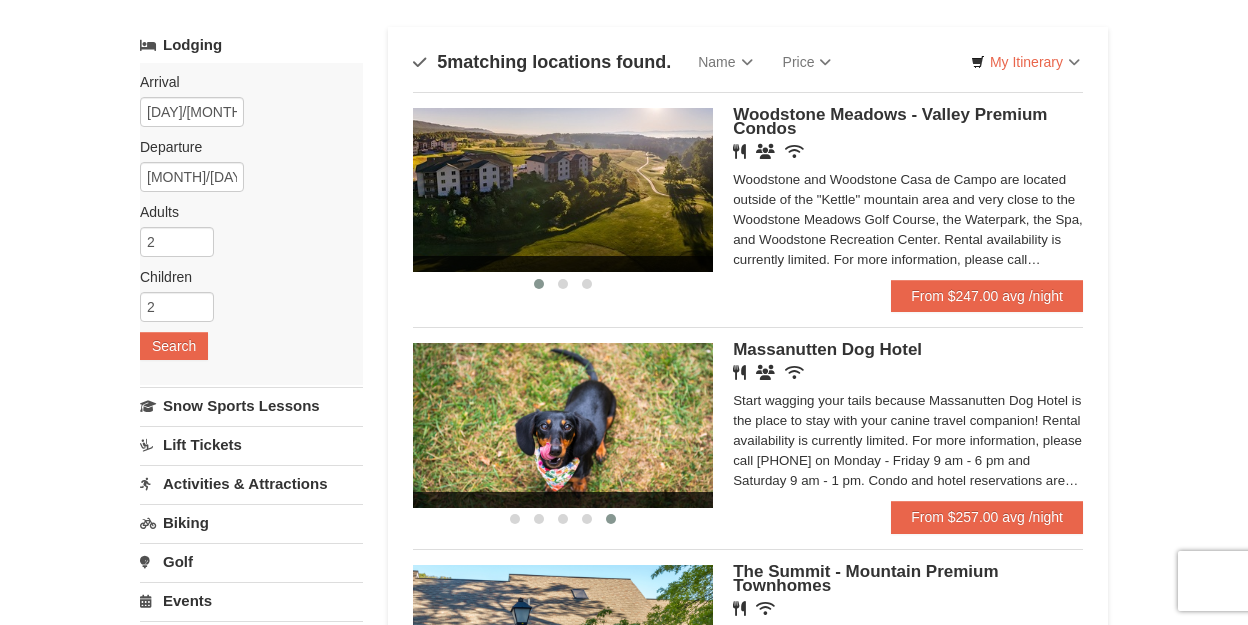 click on "Woodstone Meadows - Valley Premium Condos" at bounding box center (890, 121) 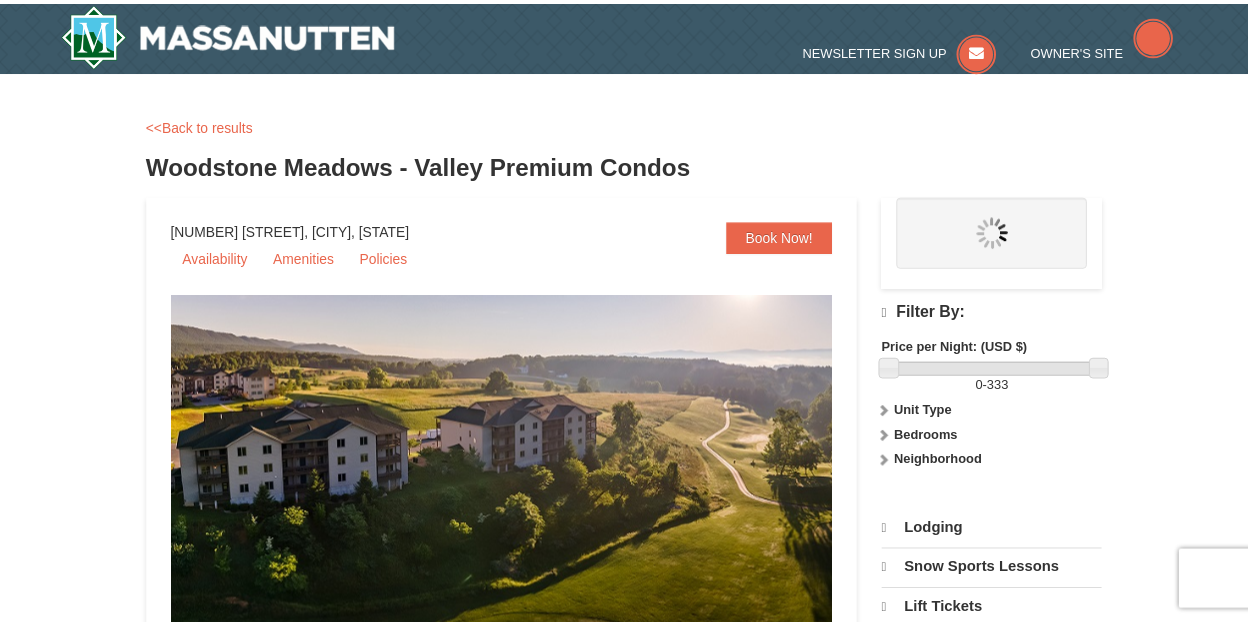 scroll, scrollTop: 0, scrollLeft: 0, axis: both 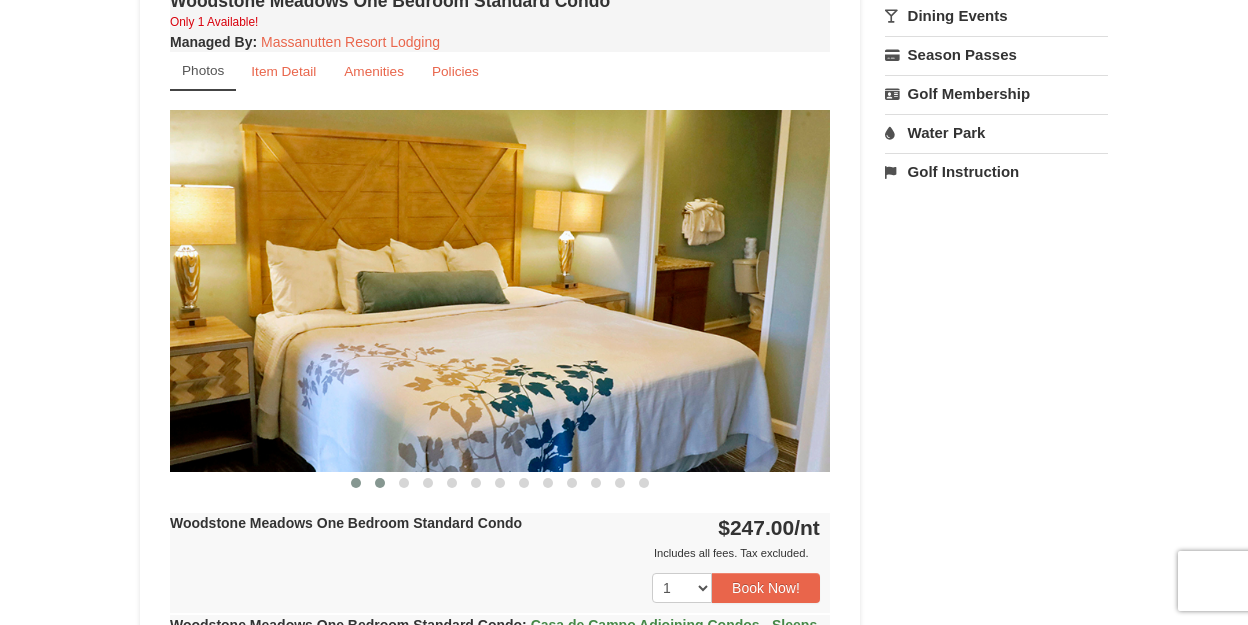 click at bounding box center (380, 483) 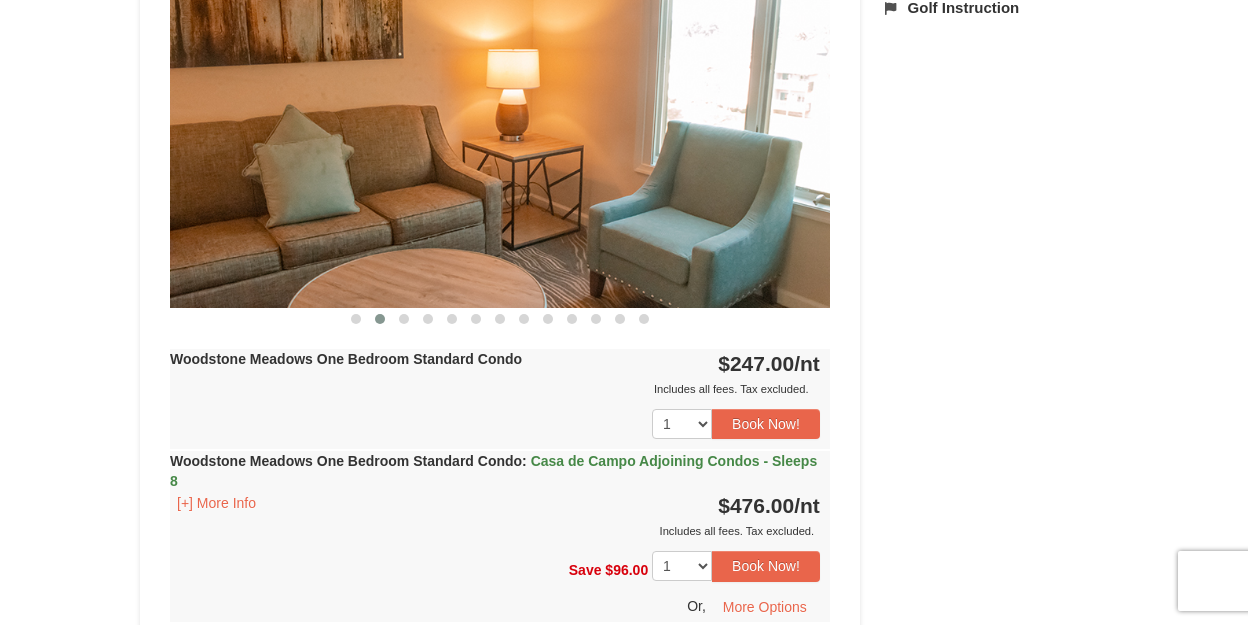 scroll, scrollTop: 929, scrollLeft: 0, axis: vertical 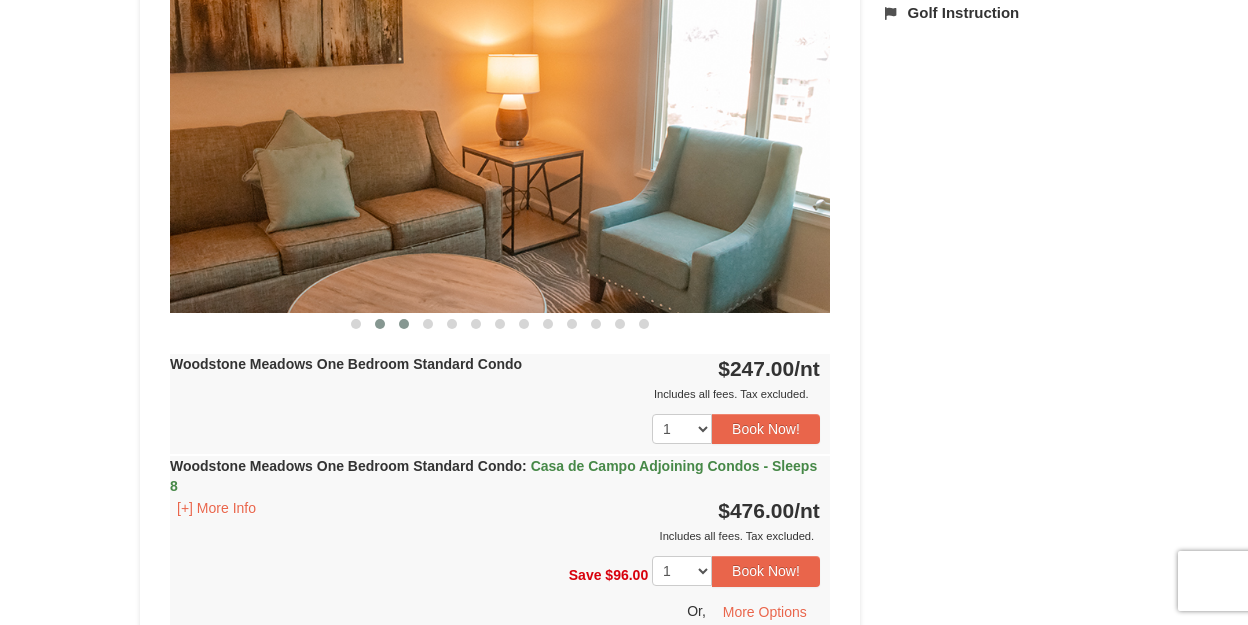 click at bounding box center [404, 324] 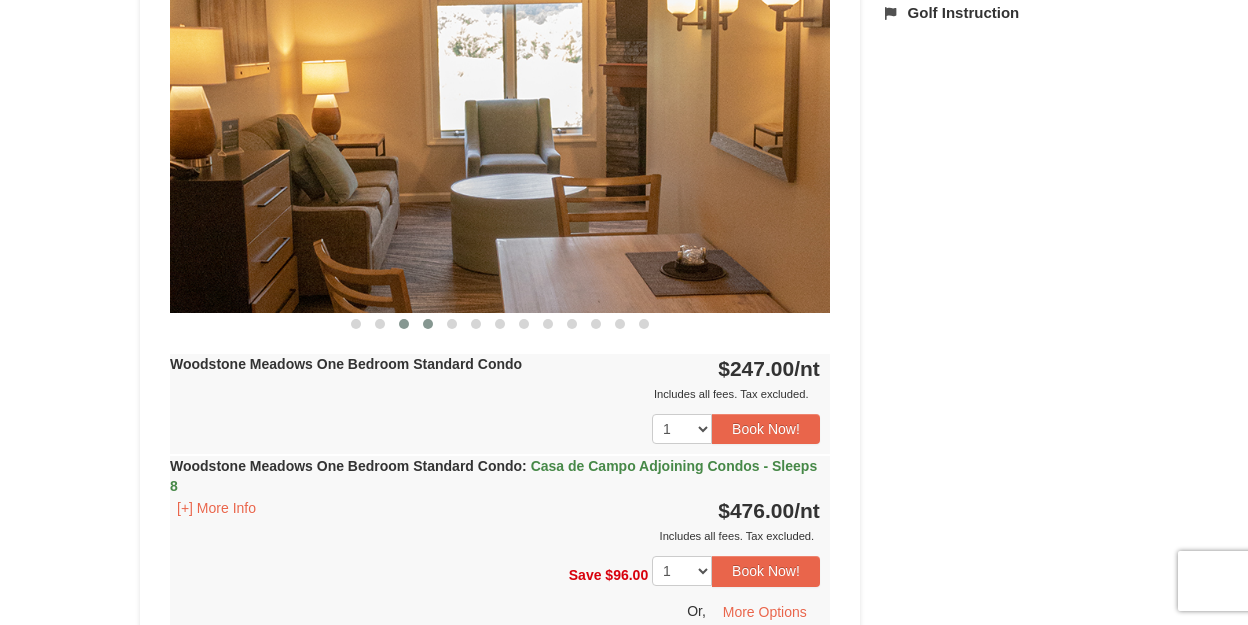 click at bounding box center (356, 324) 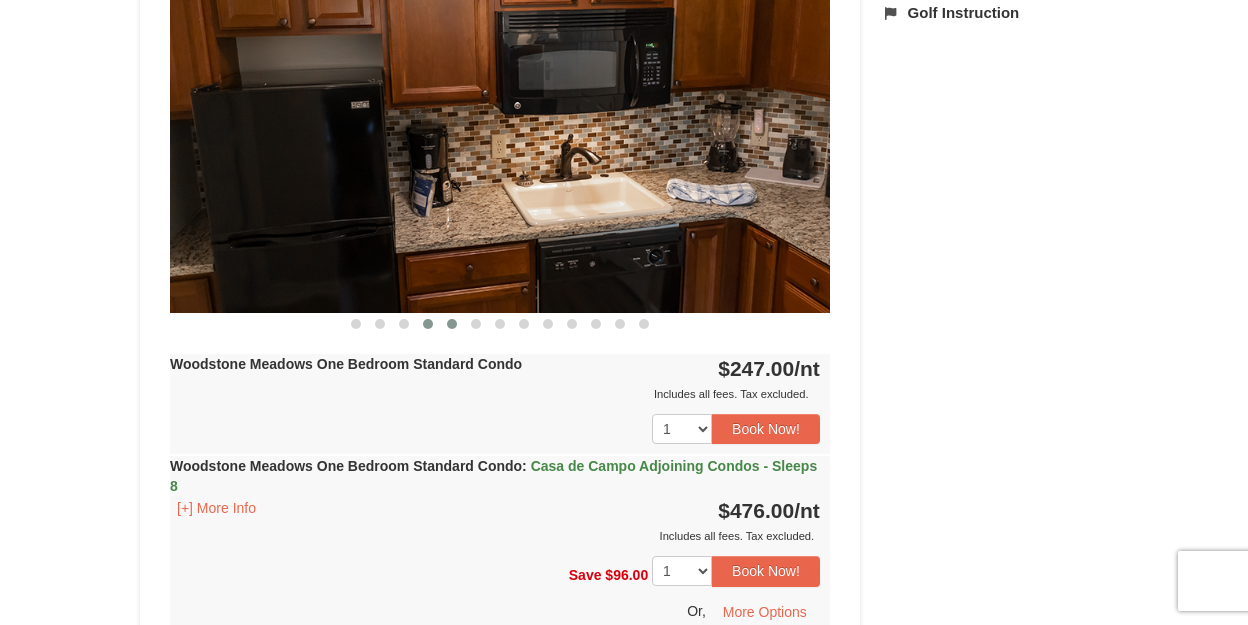 click at bounding box center (356, 324) 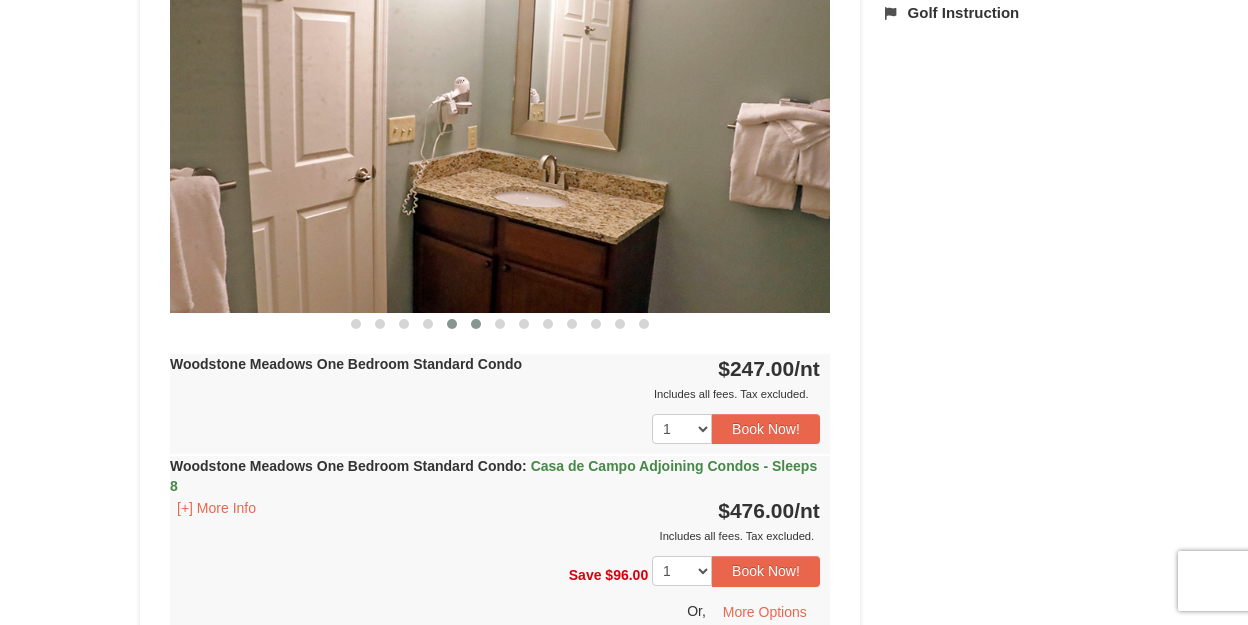 click at bounding box center [356, 324] 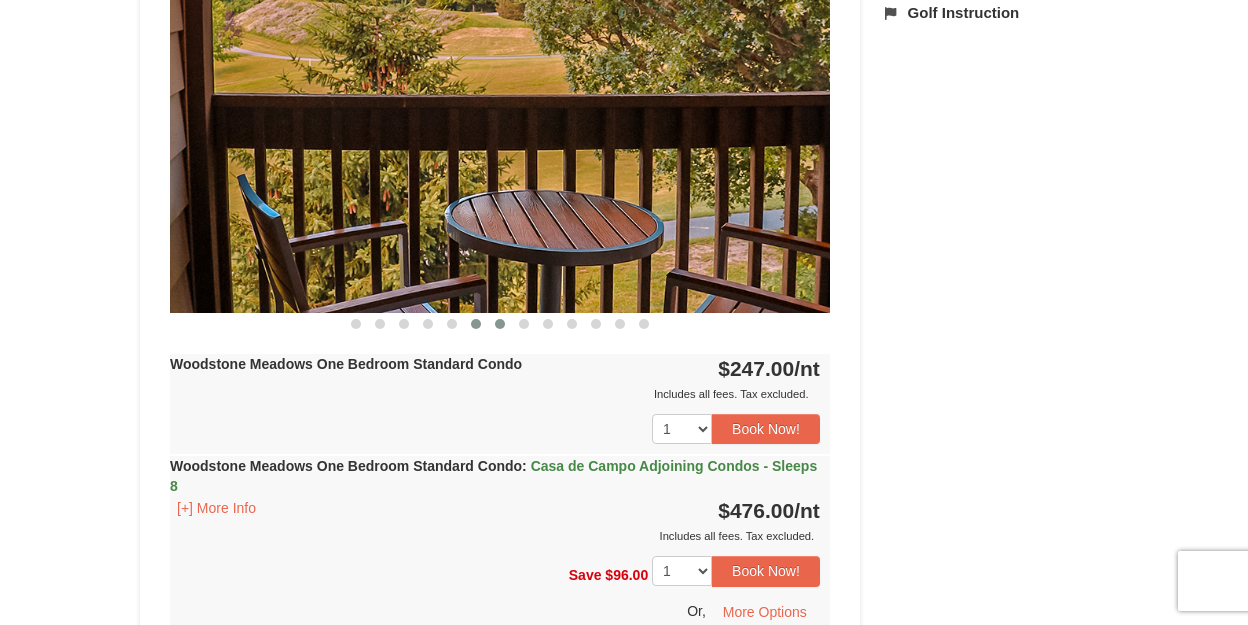 click at bounding box center [356, 324] 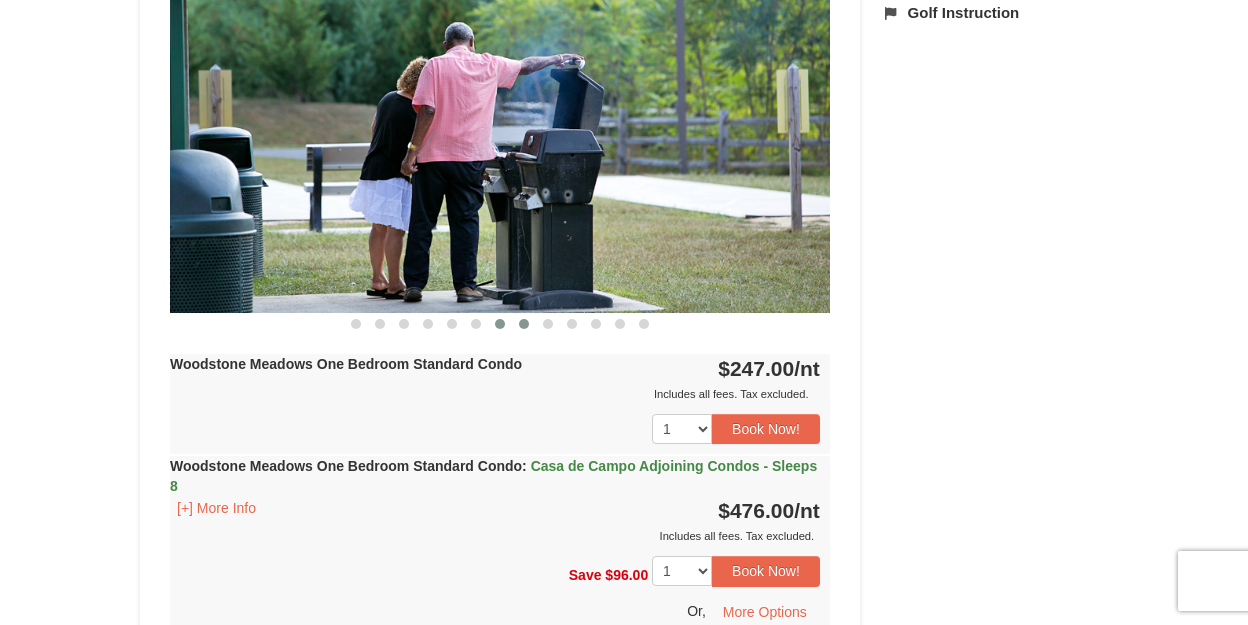 click at bounding box center [356, 324] 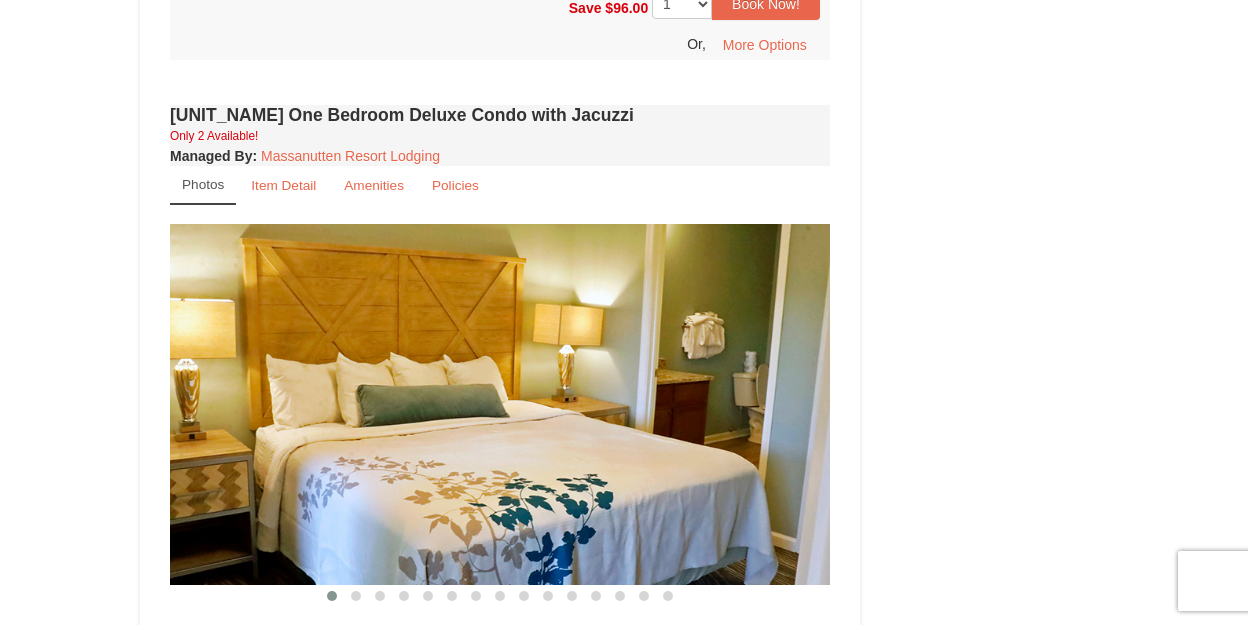 scroll, scrollTop: 1521, scrollLeft: 0, axis: vertical 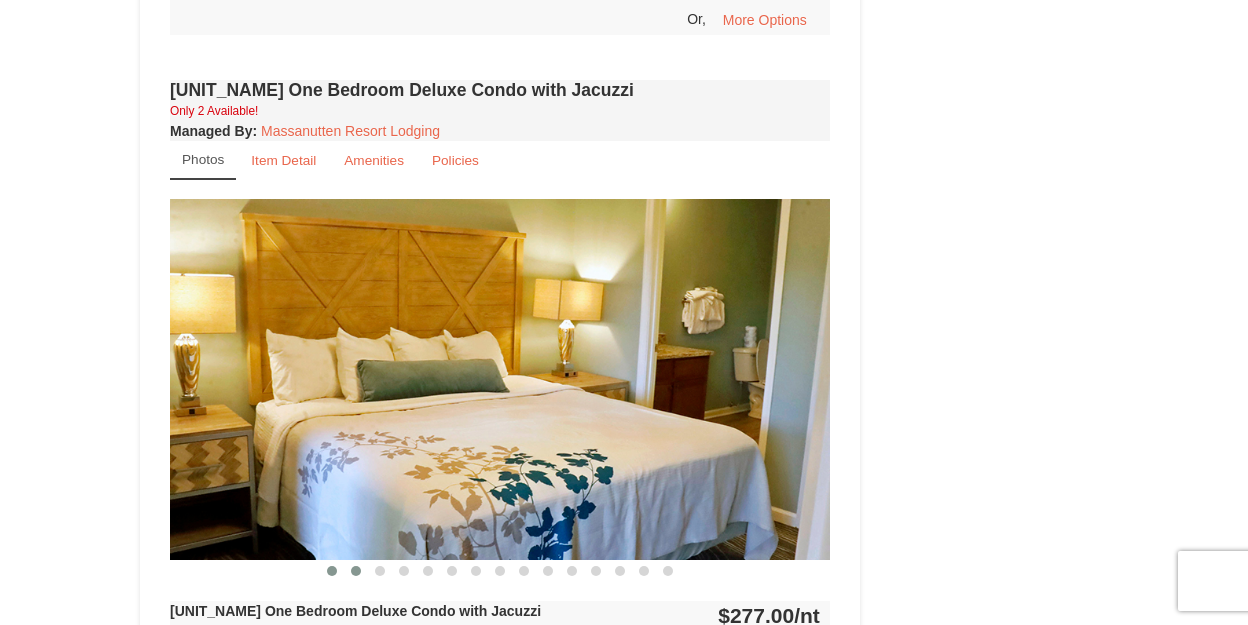 click at bounding box center [332, 571] 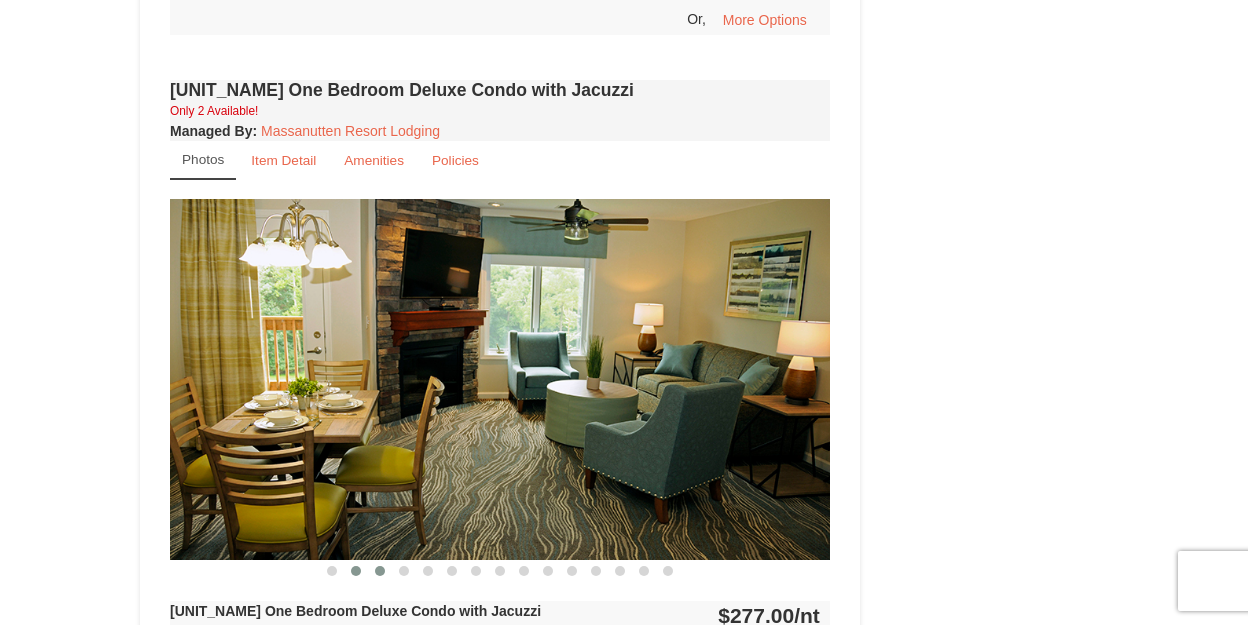 click at bounding box center (380, 571) 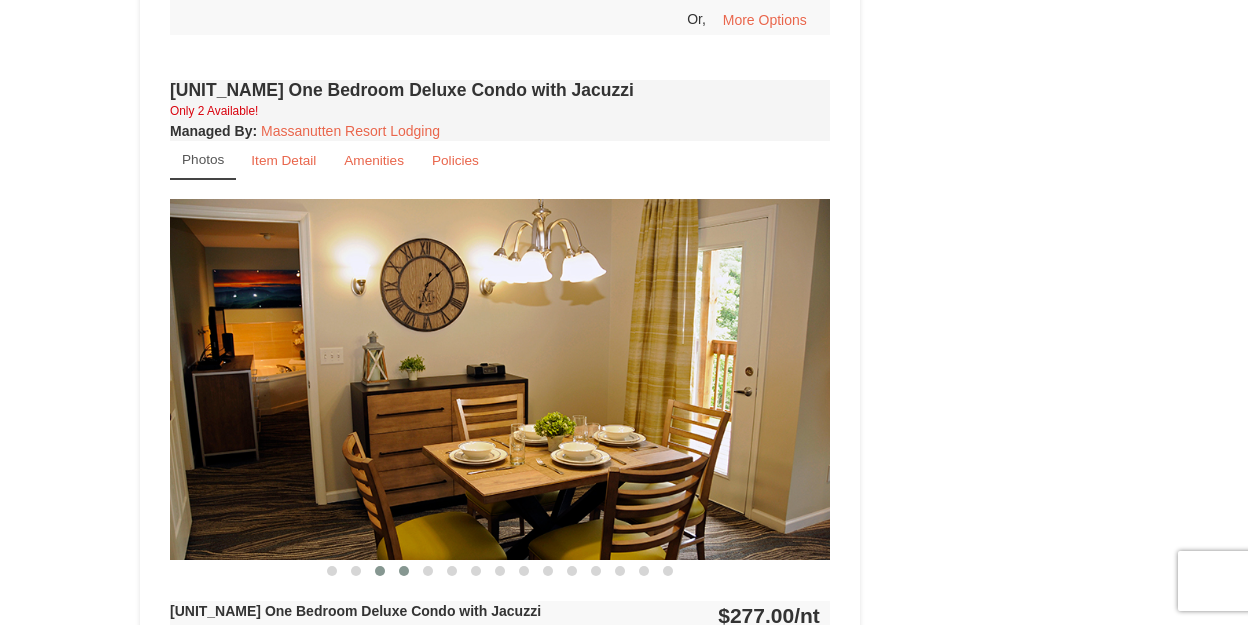 click at bounding box center (332, 571) 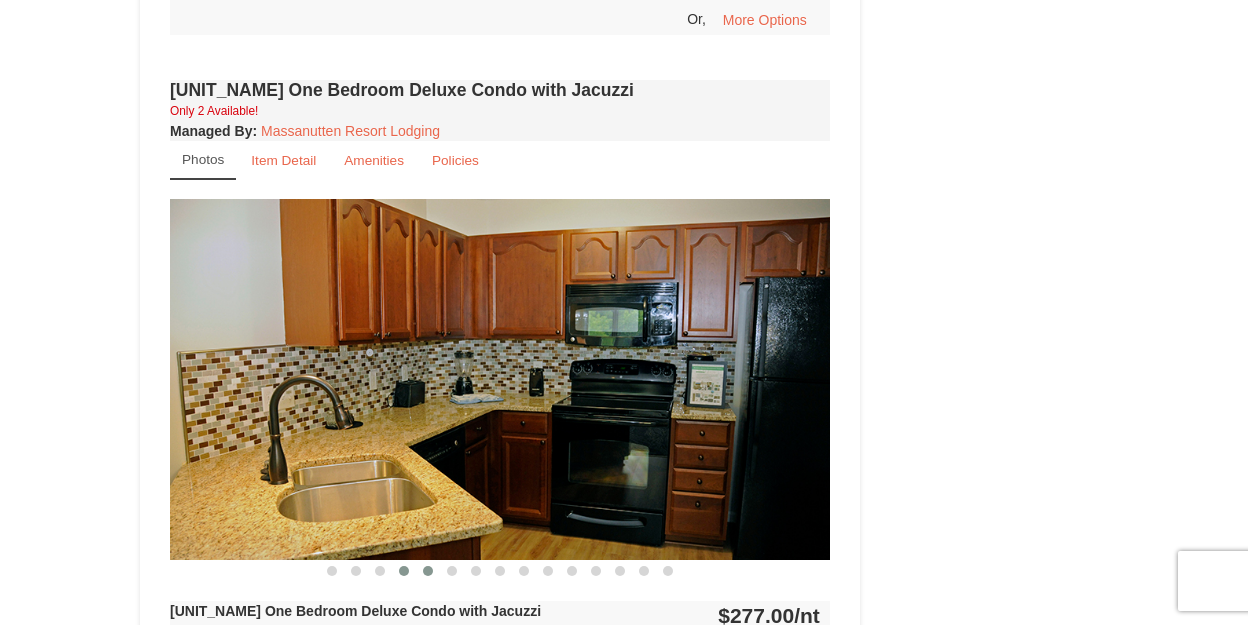 click at bounding box center [332, 571] 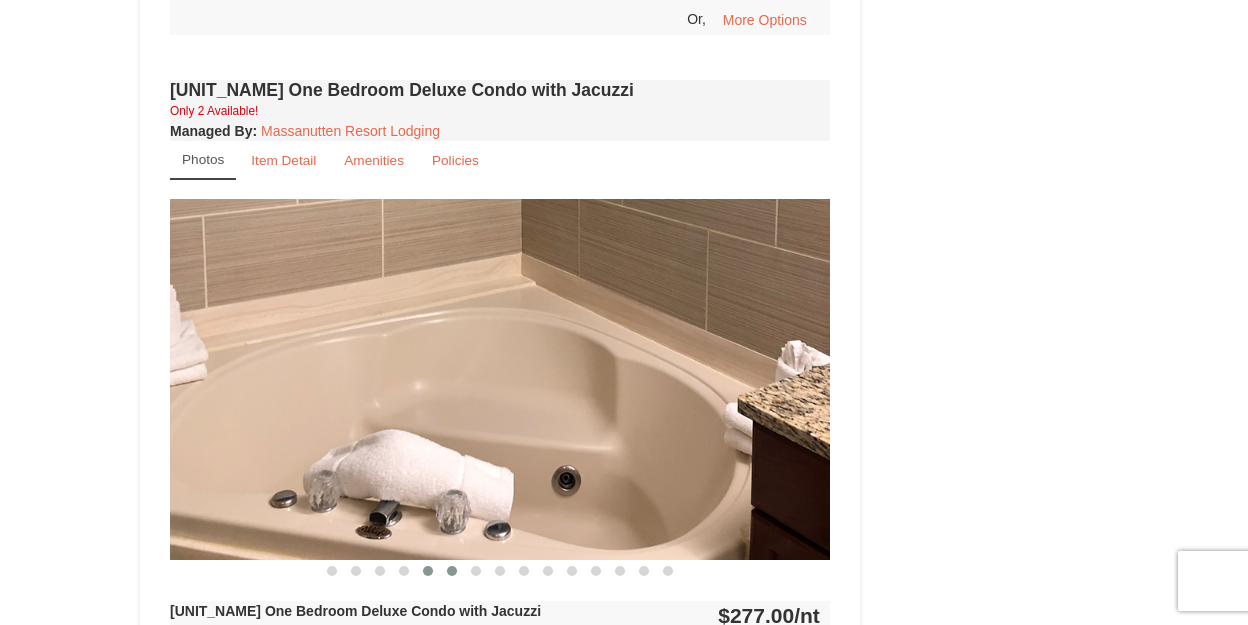 click at bounding box center (332, 571) 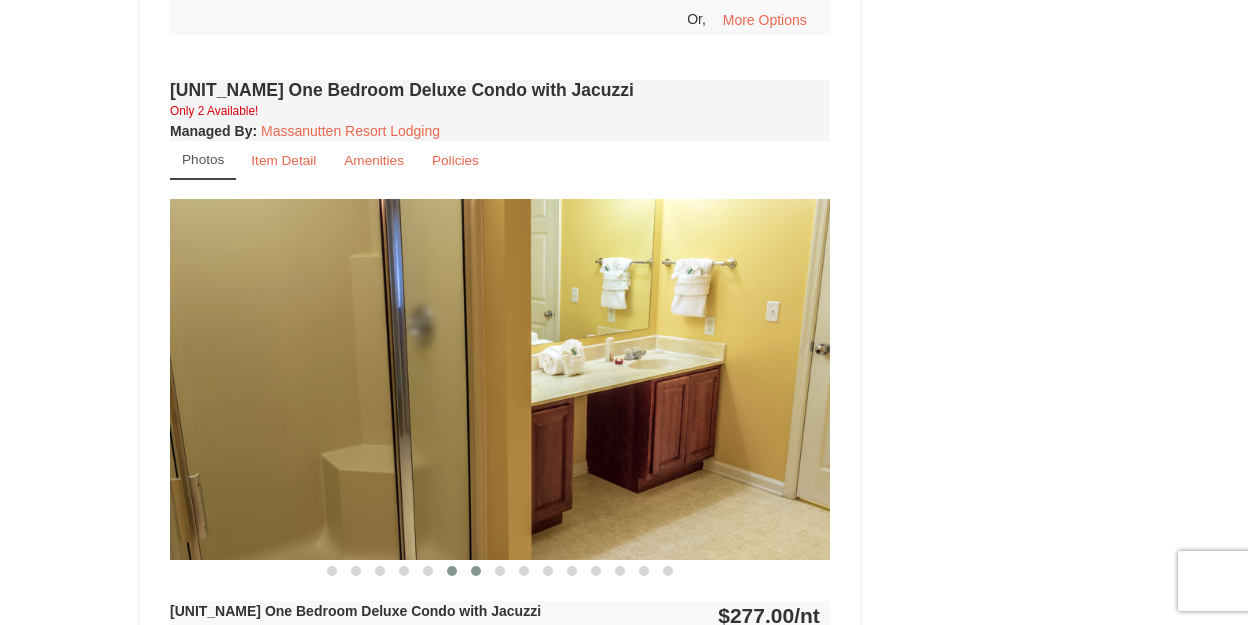 click at bounding box center (332, 571) 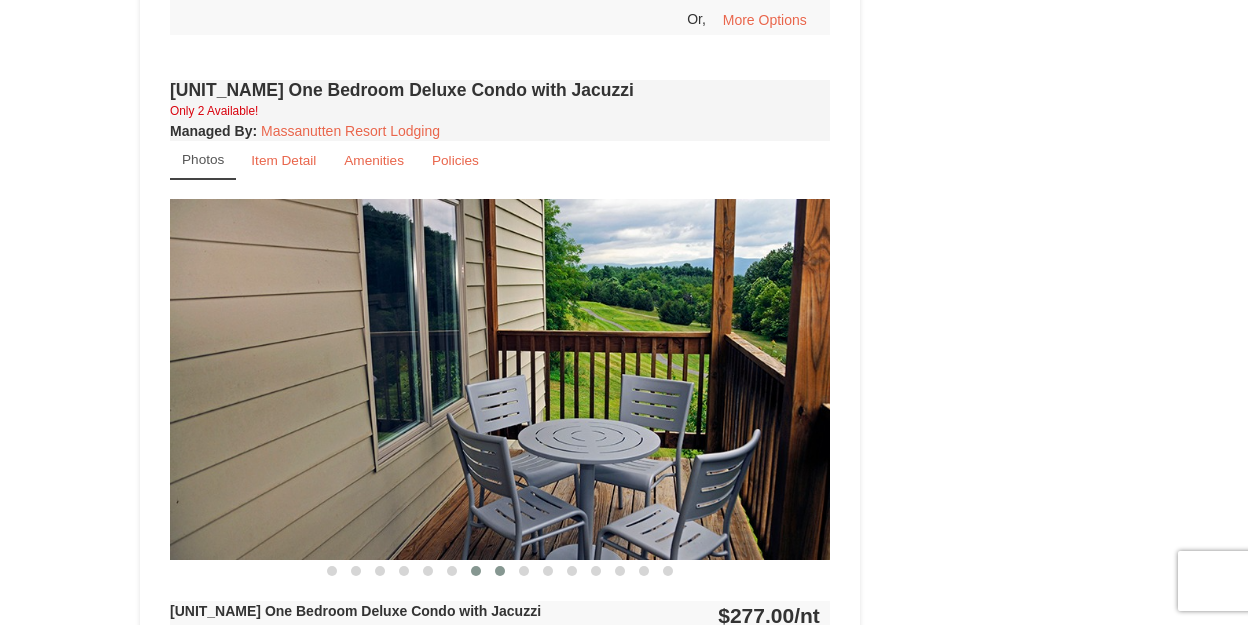 click at bounding box center (500, 571) 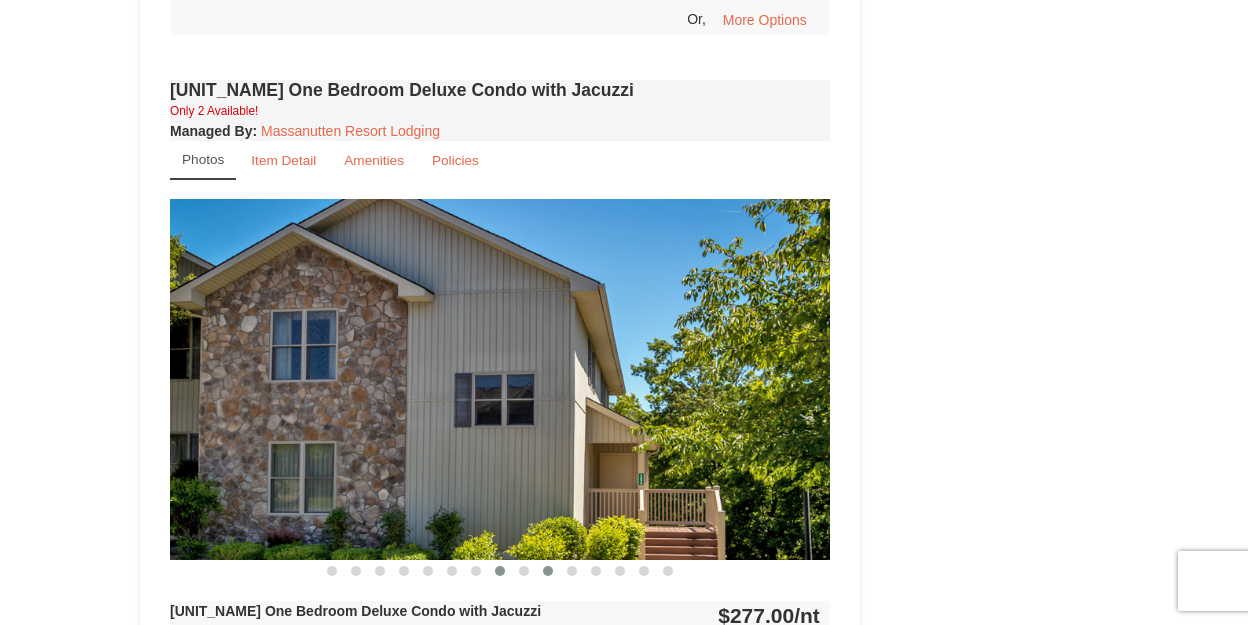 click at bounding box center (548, 571) 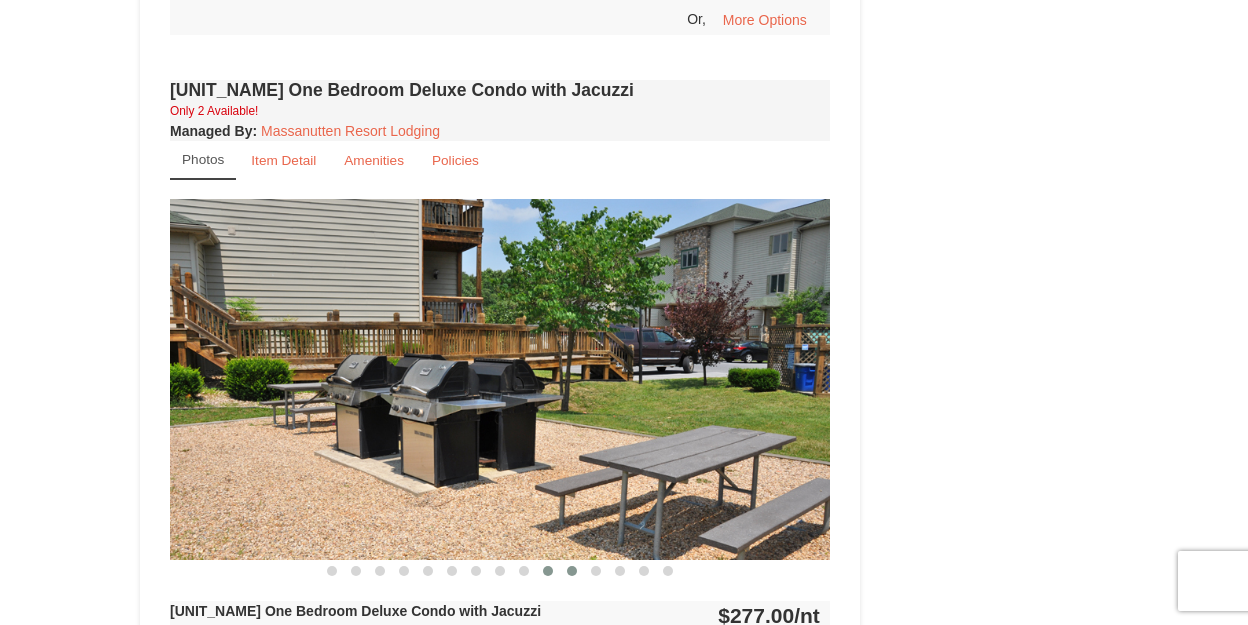 click at bounding box center (332, 571) 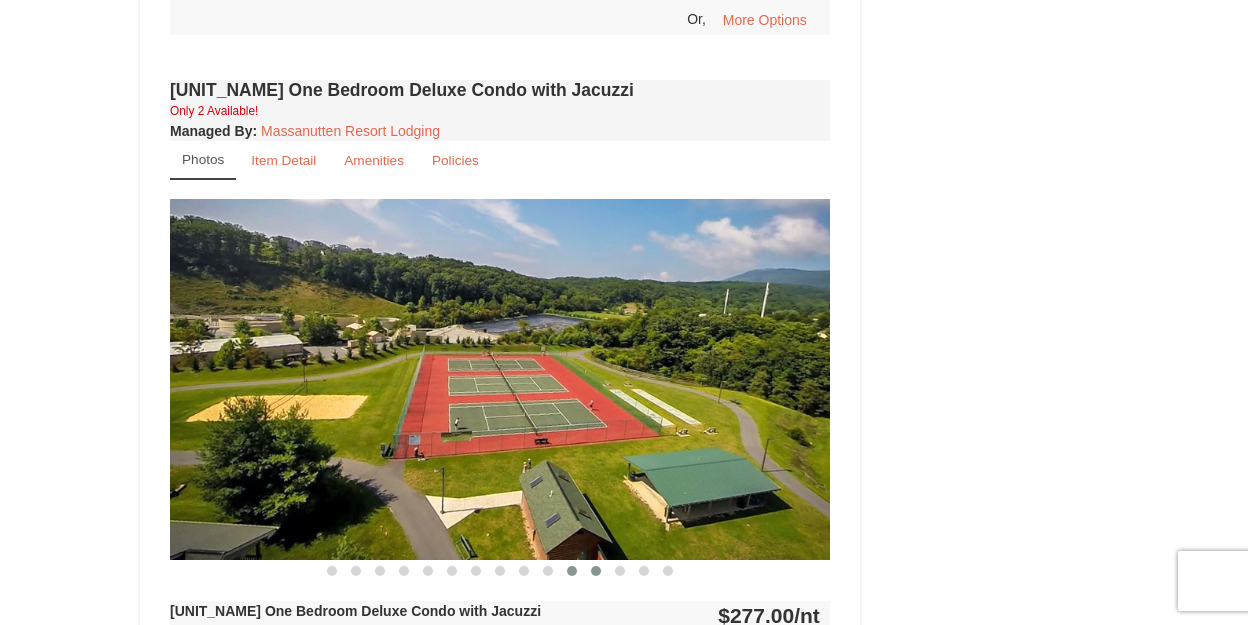 click at bounding box center (596, 571) 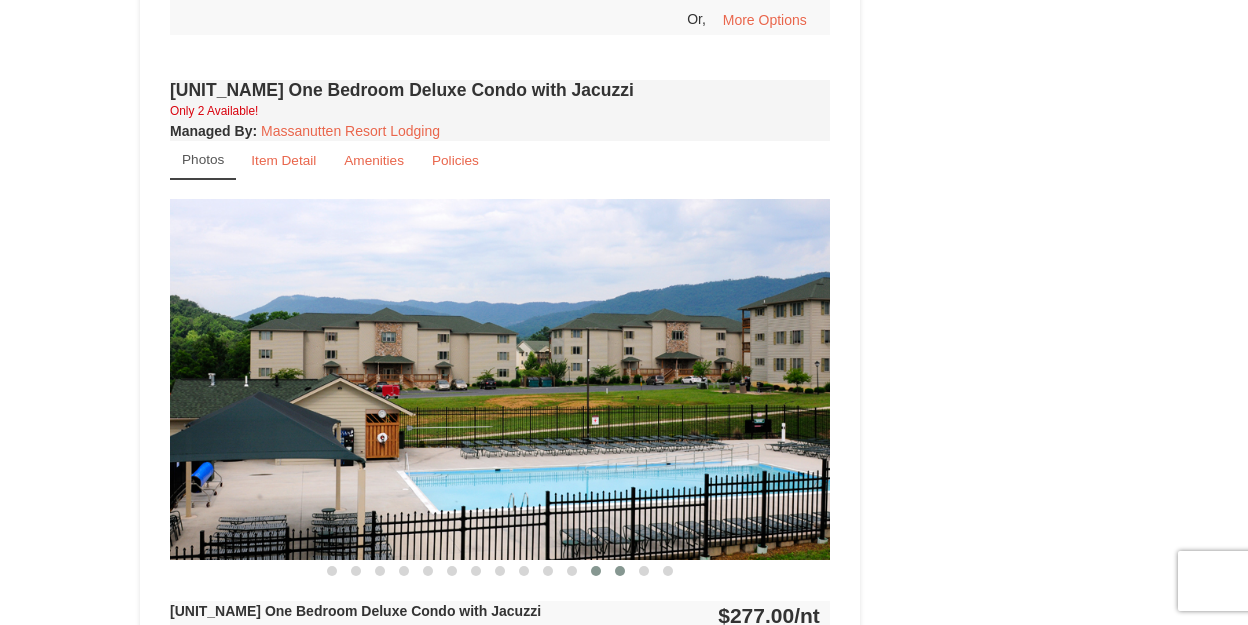 click at bounding box center (620, 571) 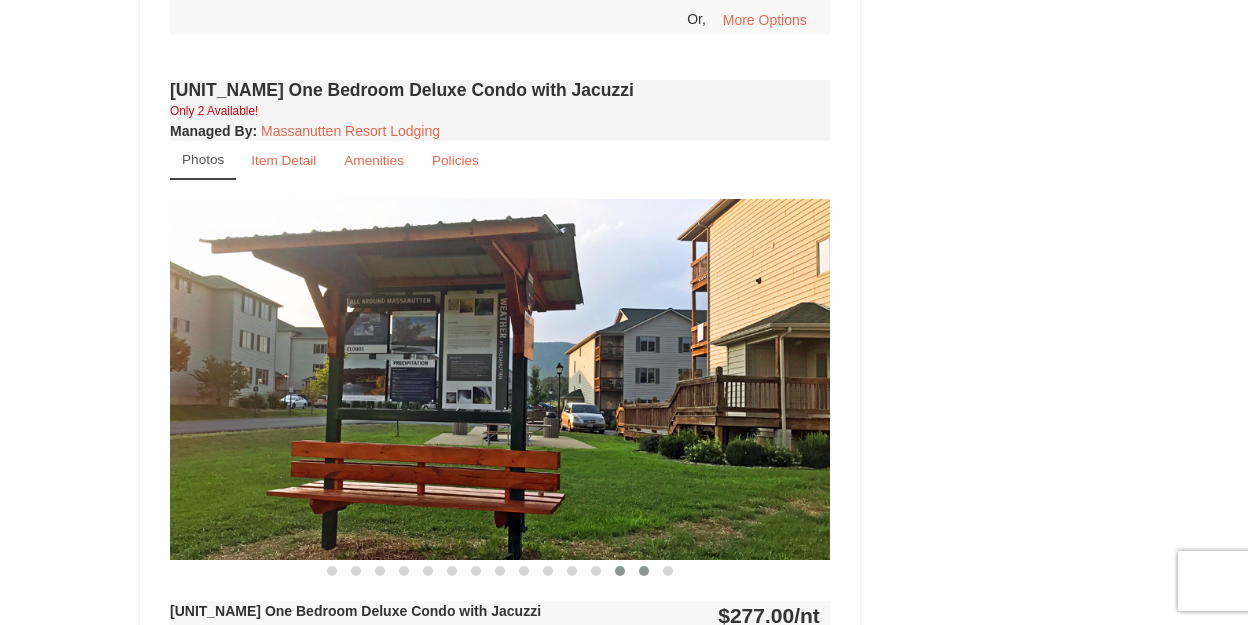click at bounding box center (332, 571) 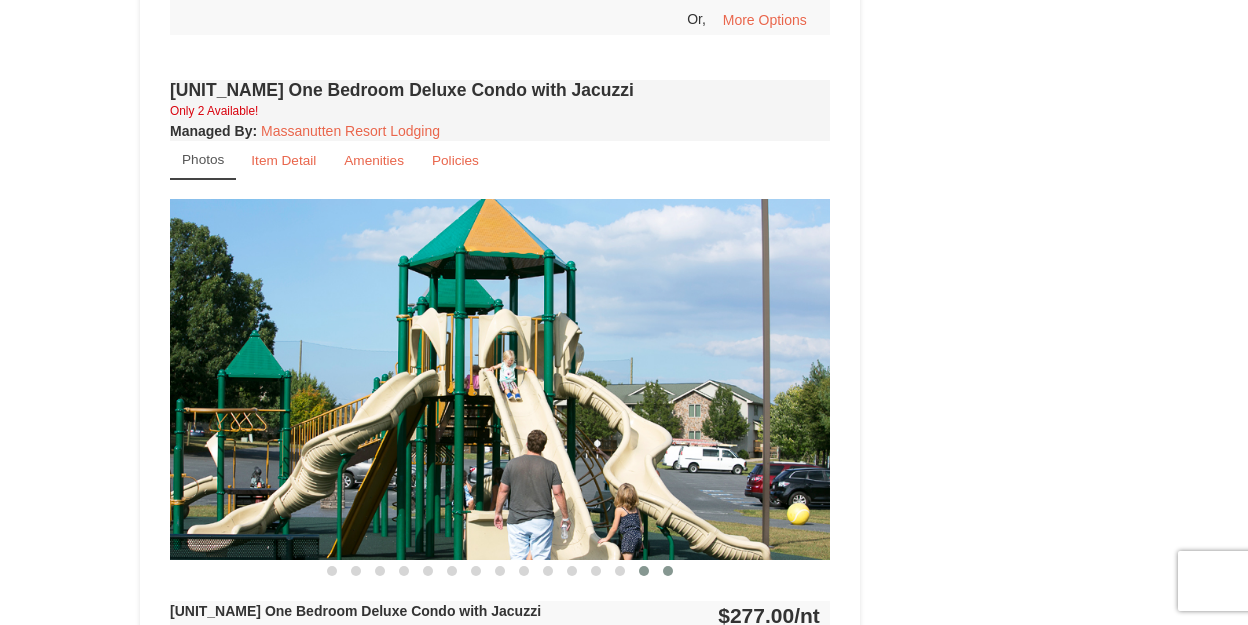 click at bounding box center (332, 571) 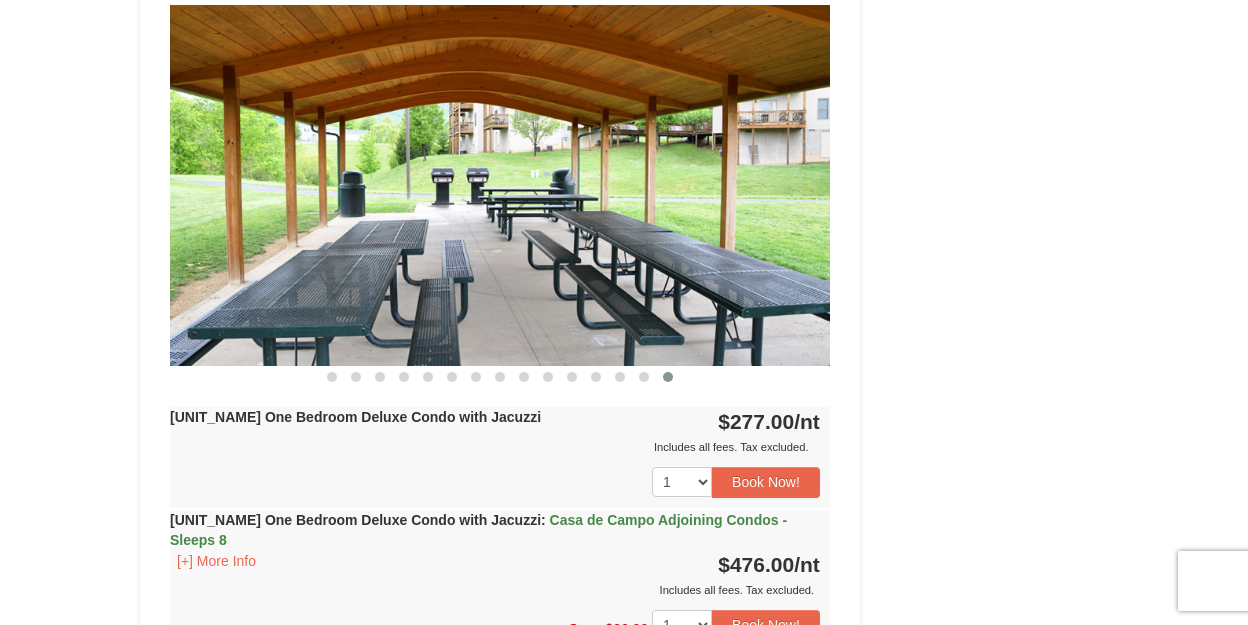 scroll, scrollTop: 1725, scrollLeft: 0, axis: vertical 